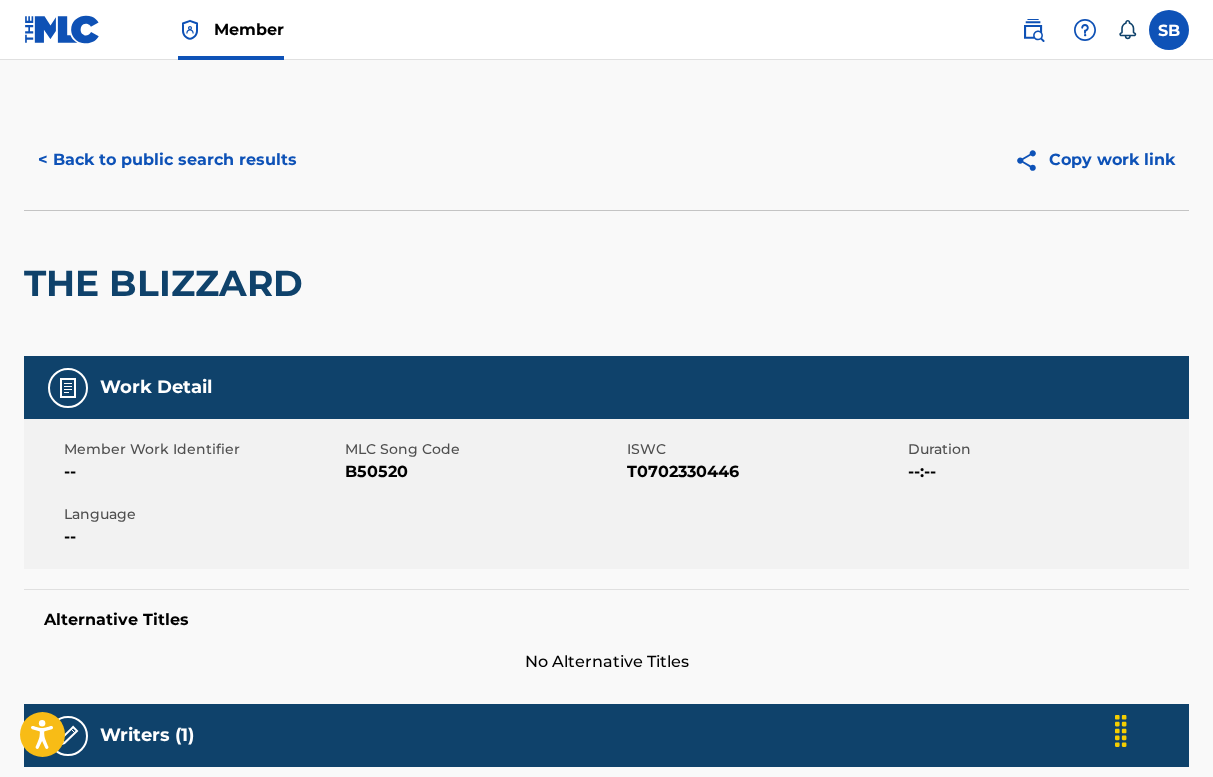 scroll, scrollTop: 0, scrollLeft: 0, axis: both 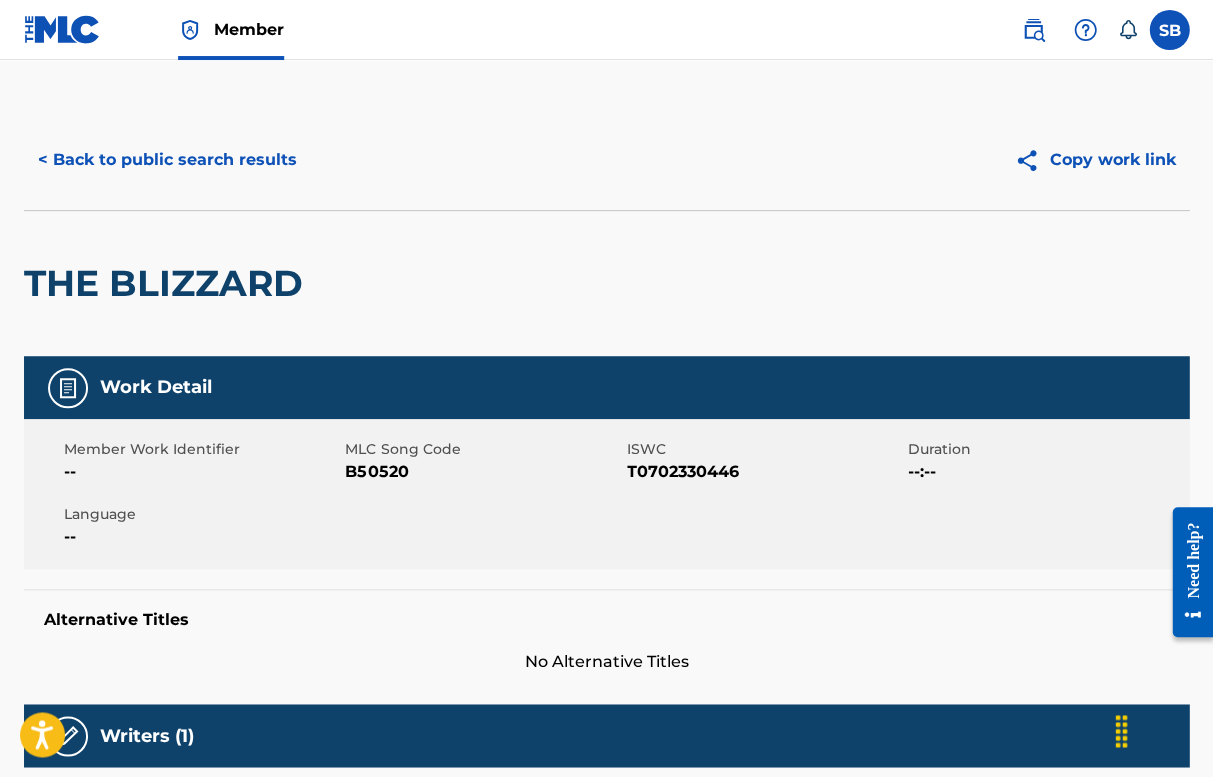 click on "< Back to public search results" at bounding box center [167, 160] 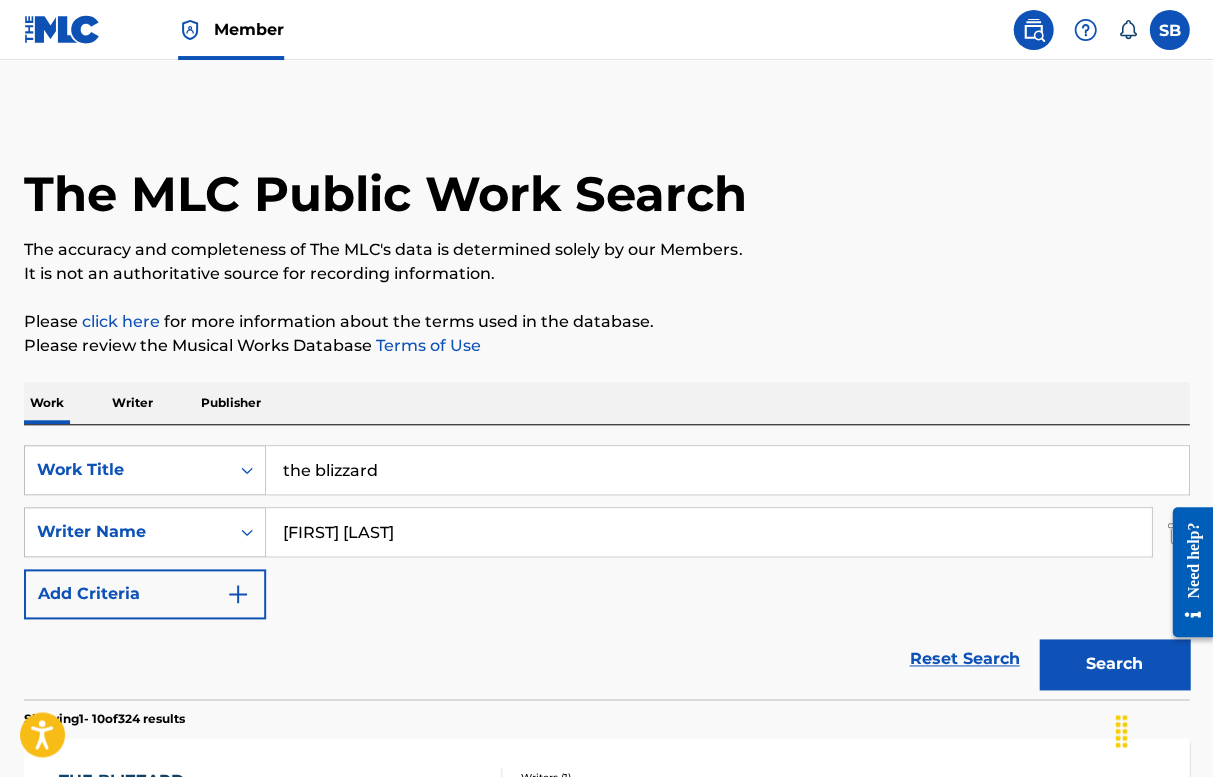 scroll, scrollTop: 0, scrollLeft: 0, axis: both 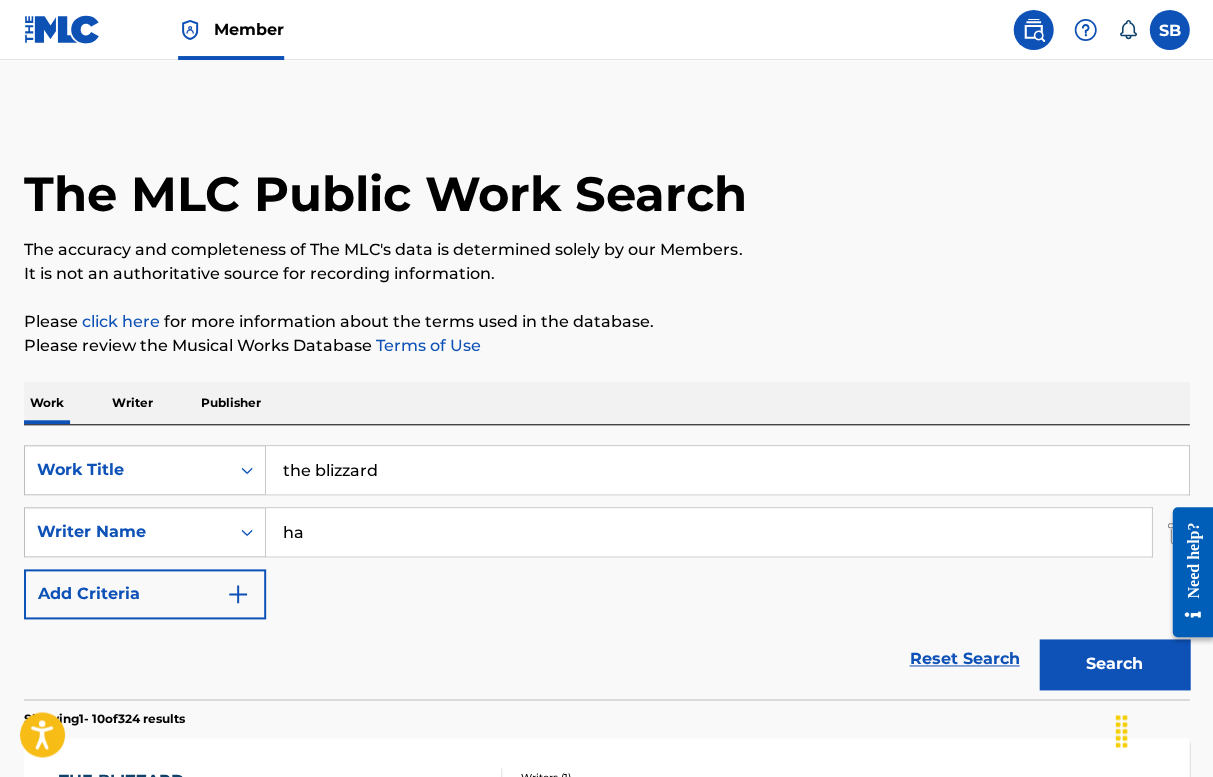 type on "h" 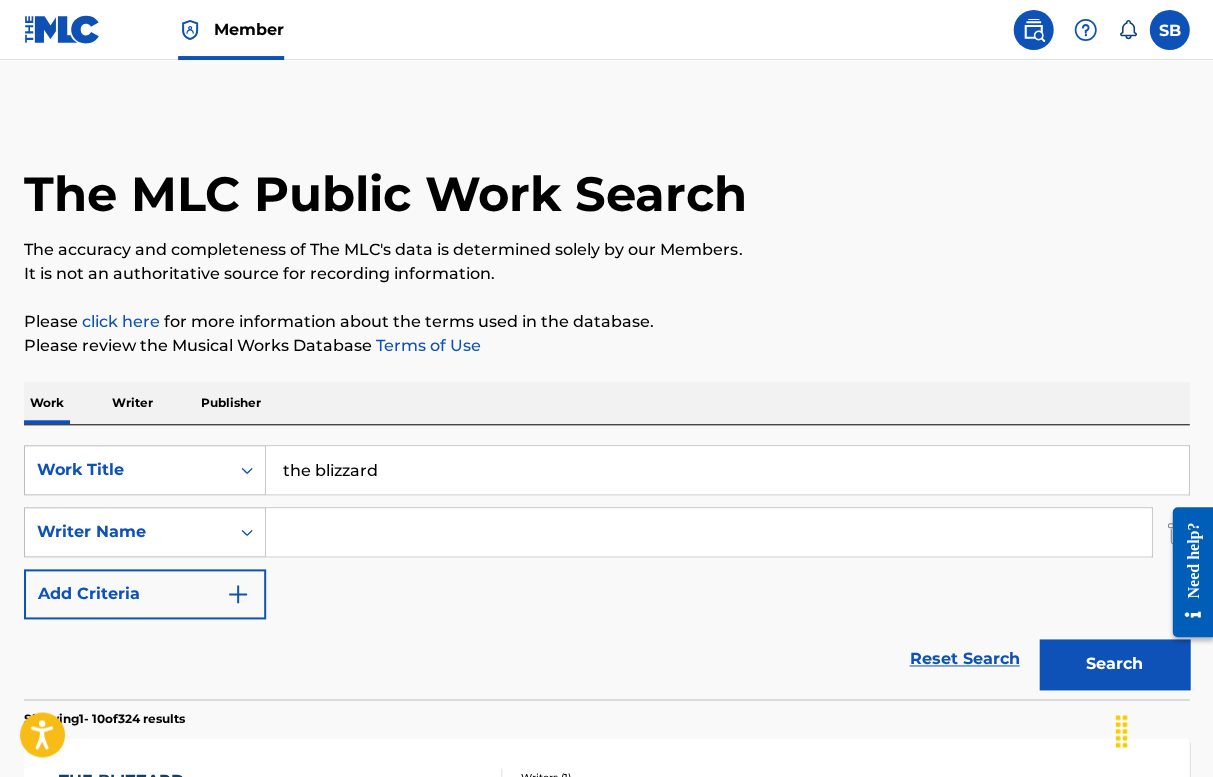 type 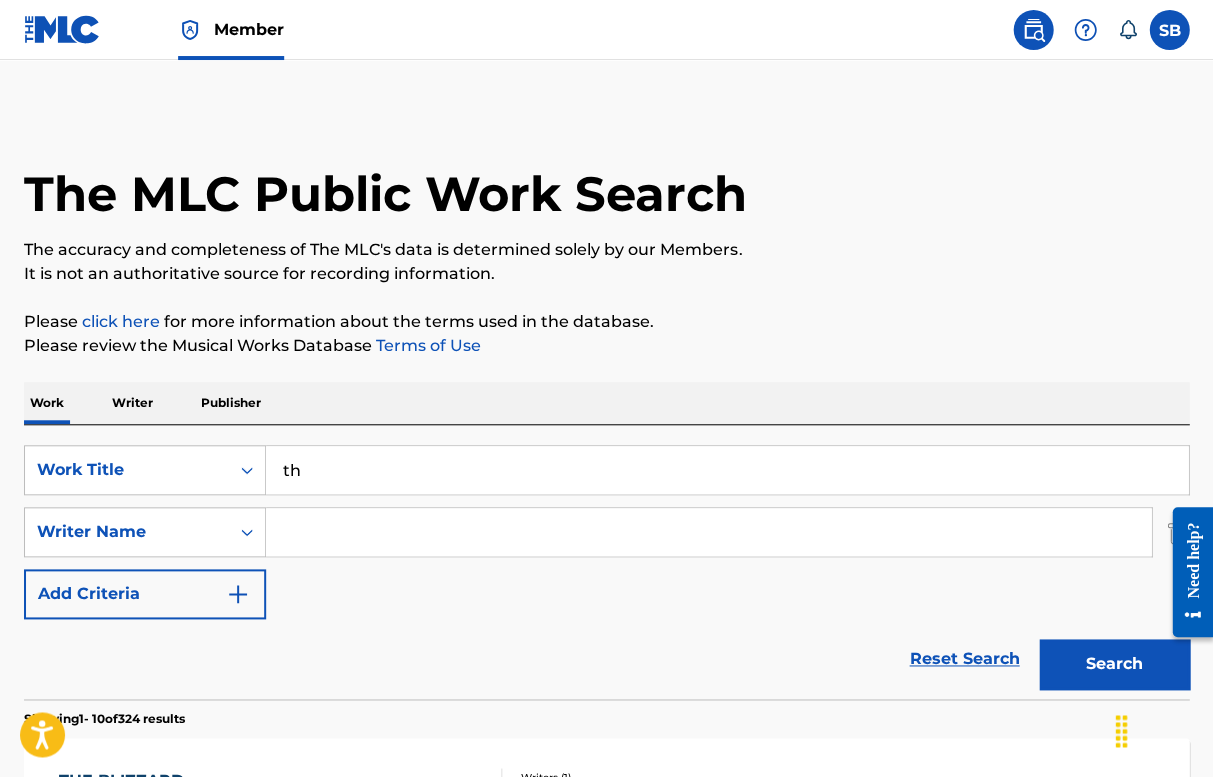 type on "t" 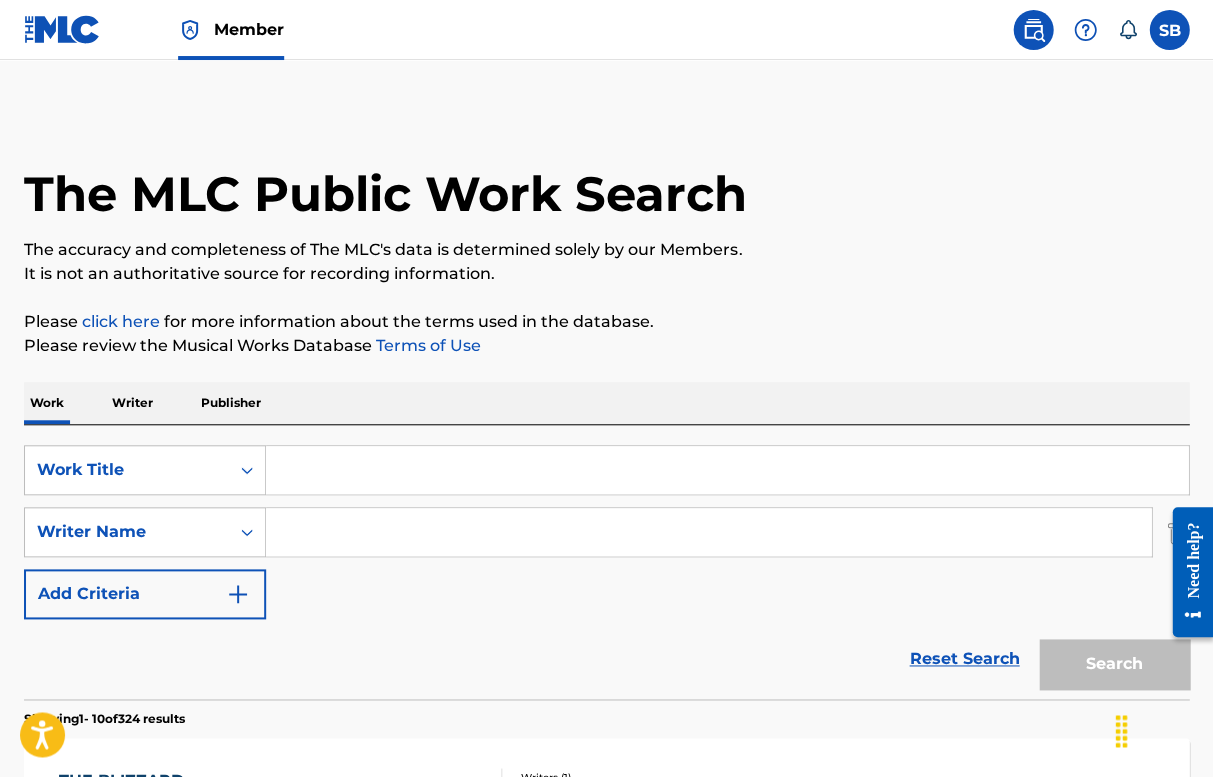 type 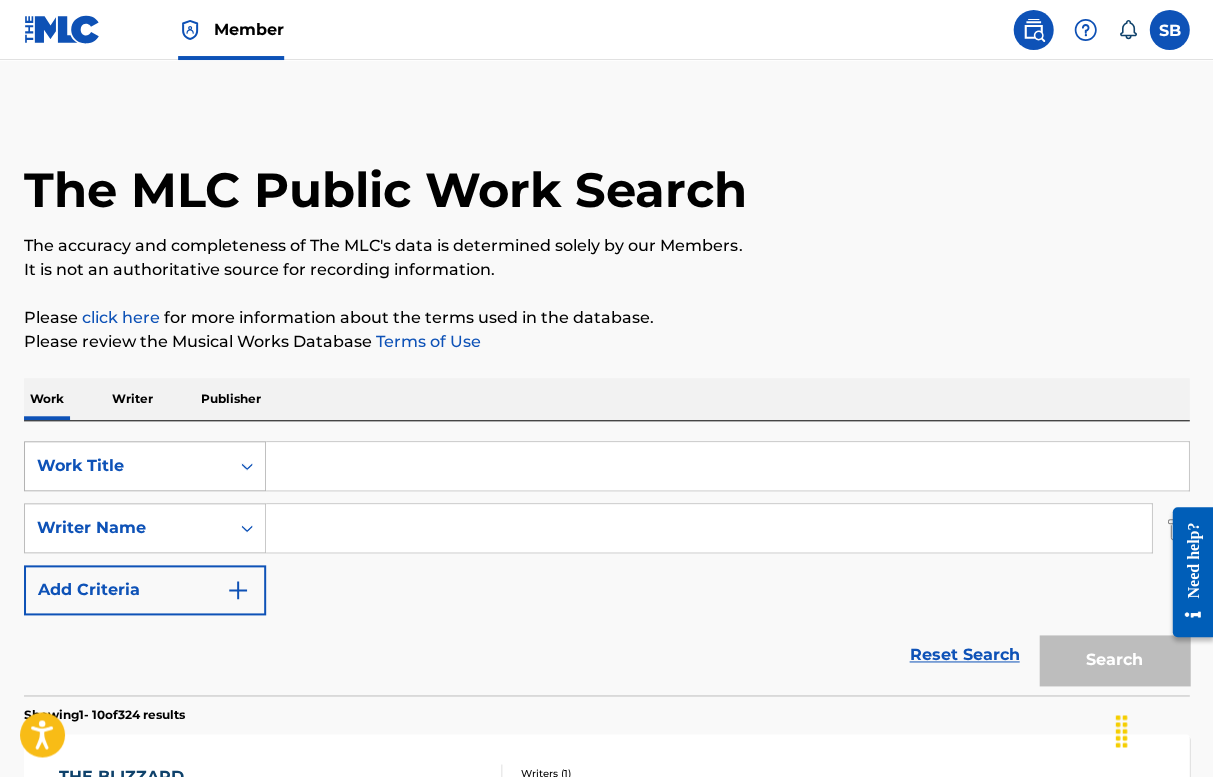 click 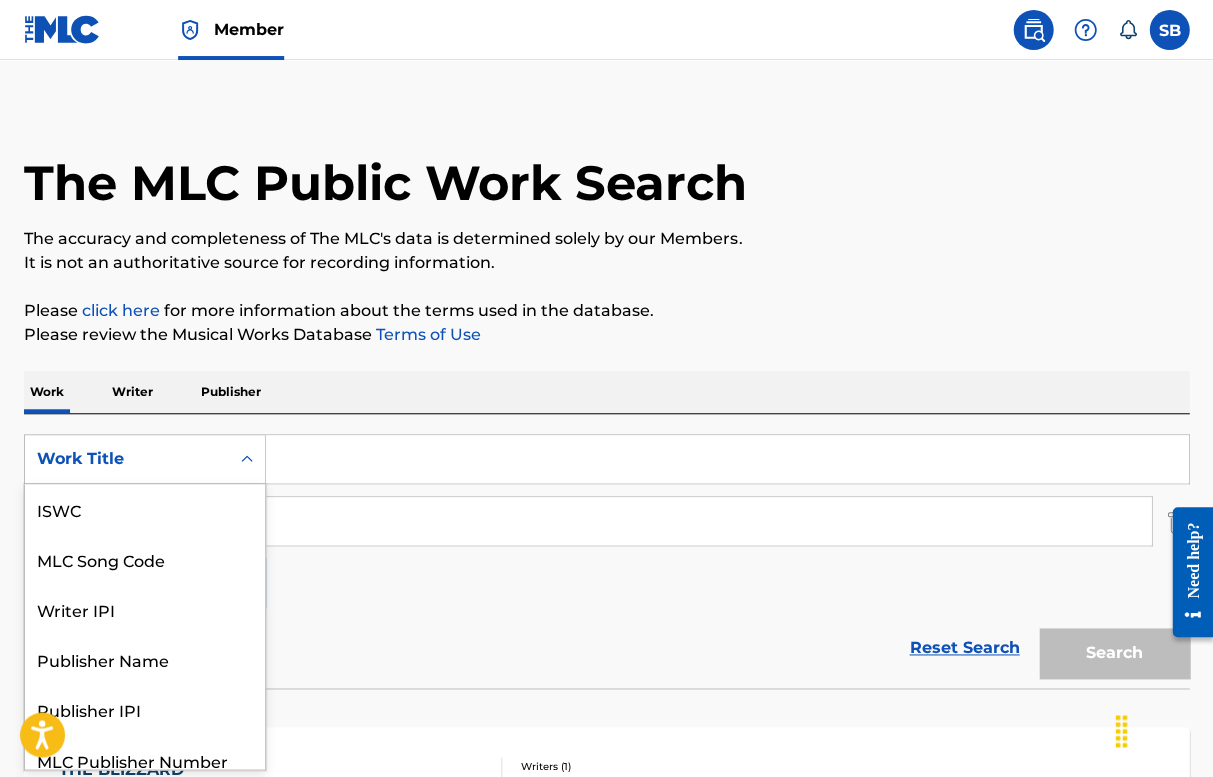 scroll, scrollTop: 15, scrollLeft: 0, axis: vertical 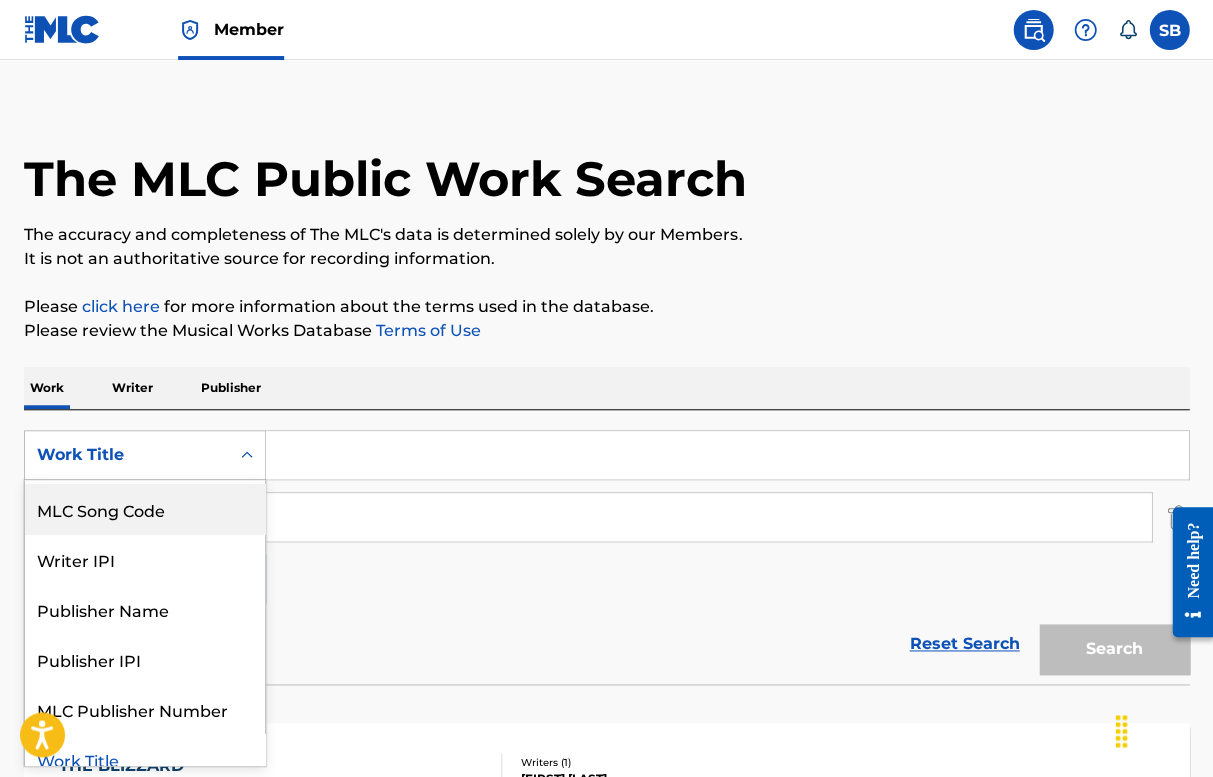 click on "MLC Song Code" at bounding box center (145, 509) 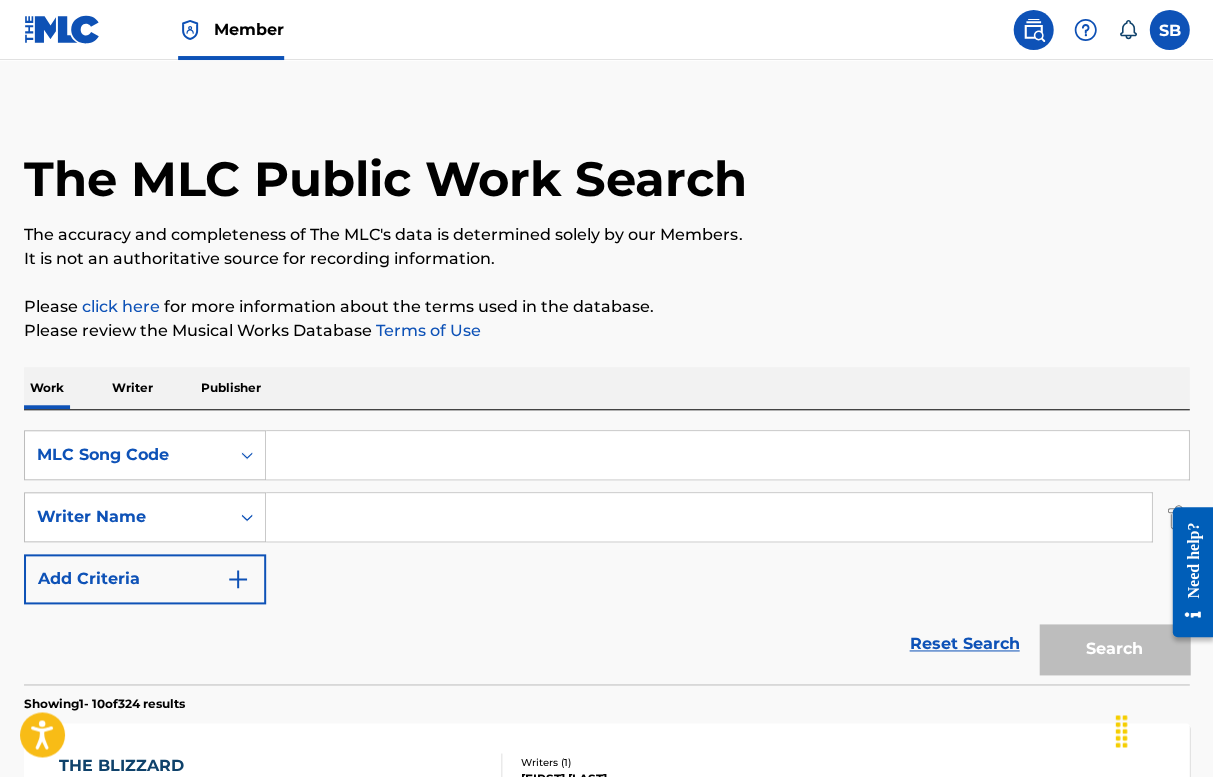 click at bounding box center [727, 455] 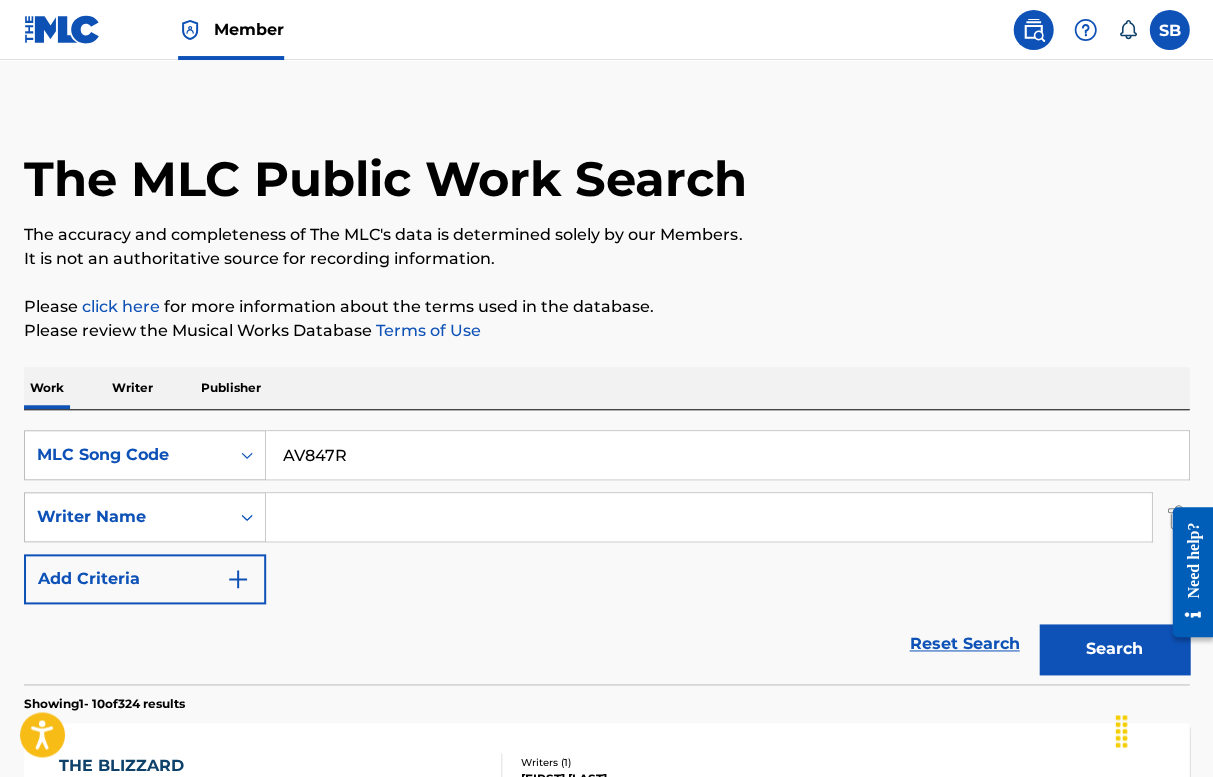 type on "AV847R" 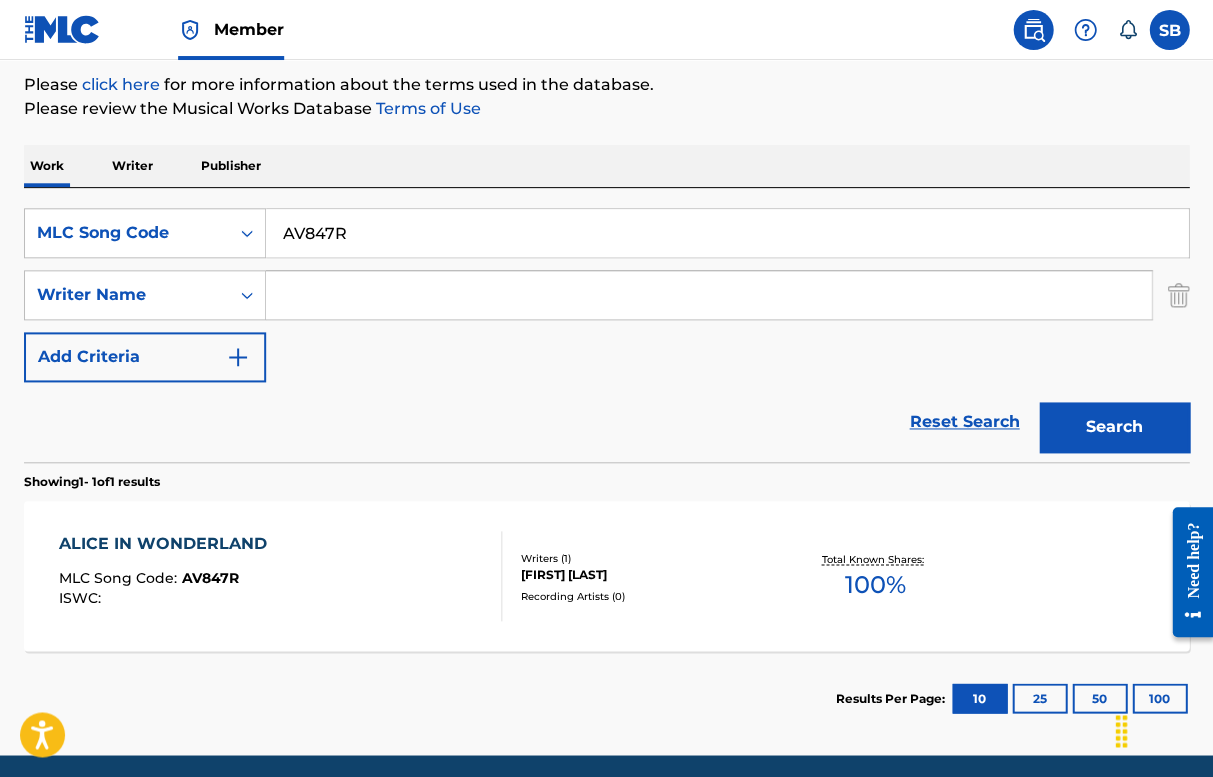 scroll, scrollTop: 239, scrollLeft: 0, axis: vertical 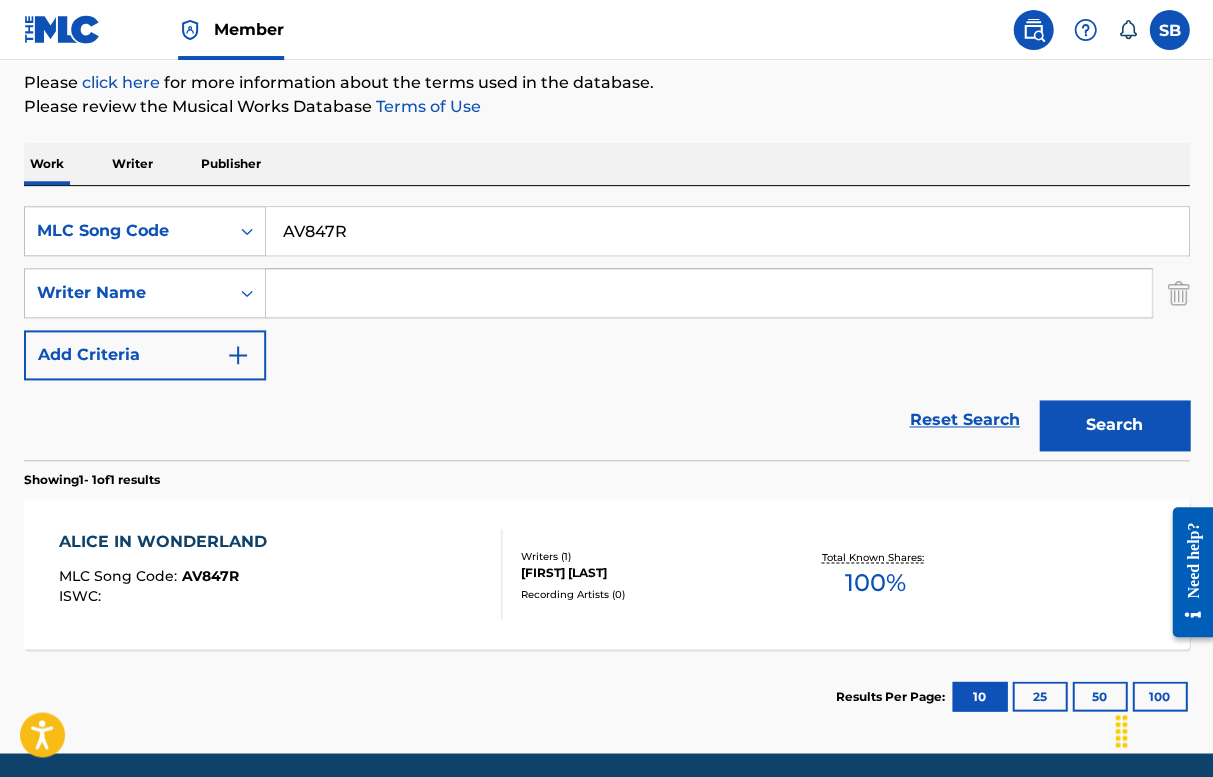 click on "ALICE IN WONDERLAND" at bounding box center [168, 541] 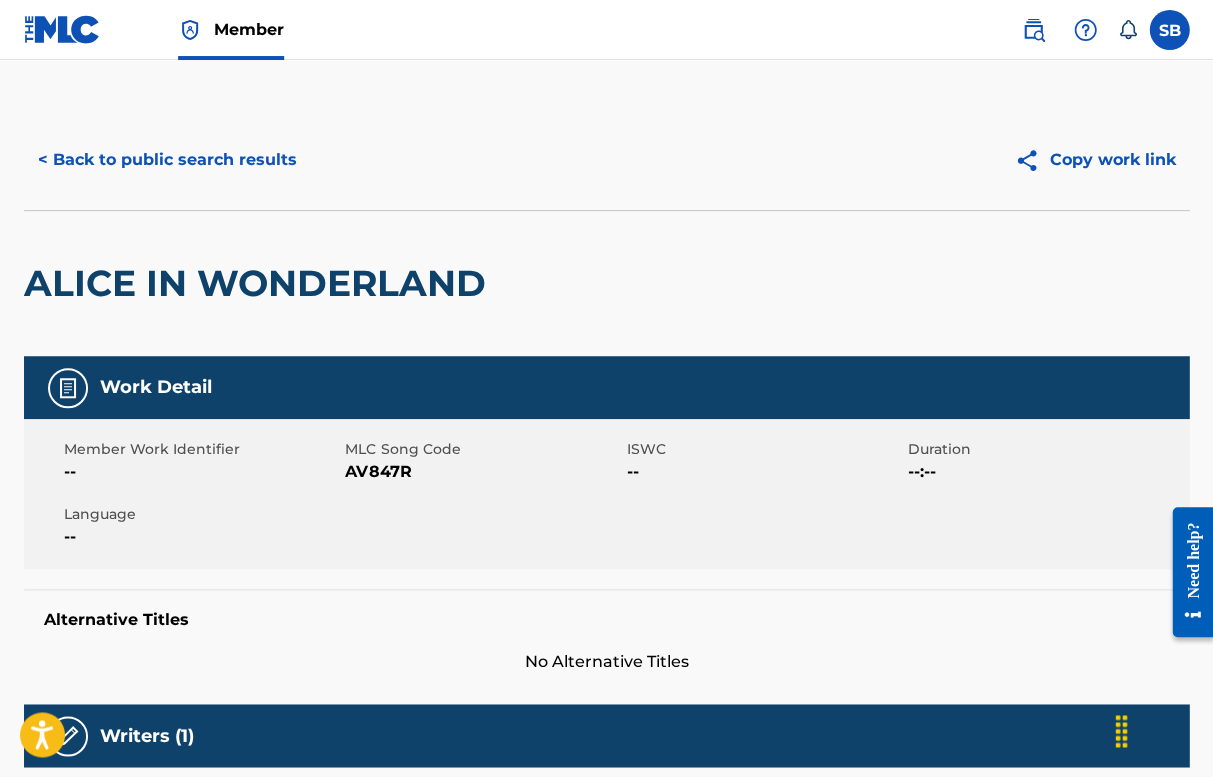 scroll, scrollTop: 0, scrollLeft: 0, axis: both 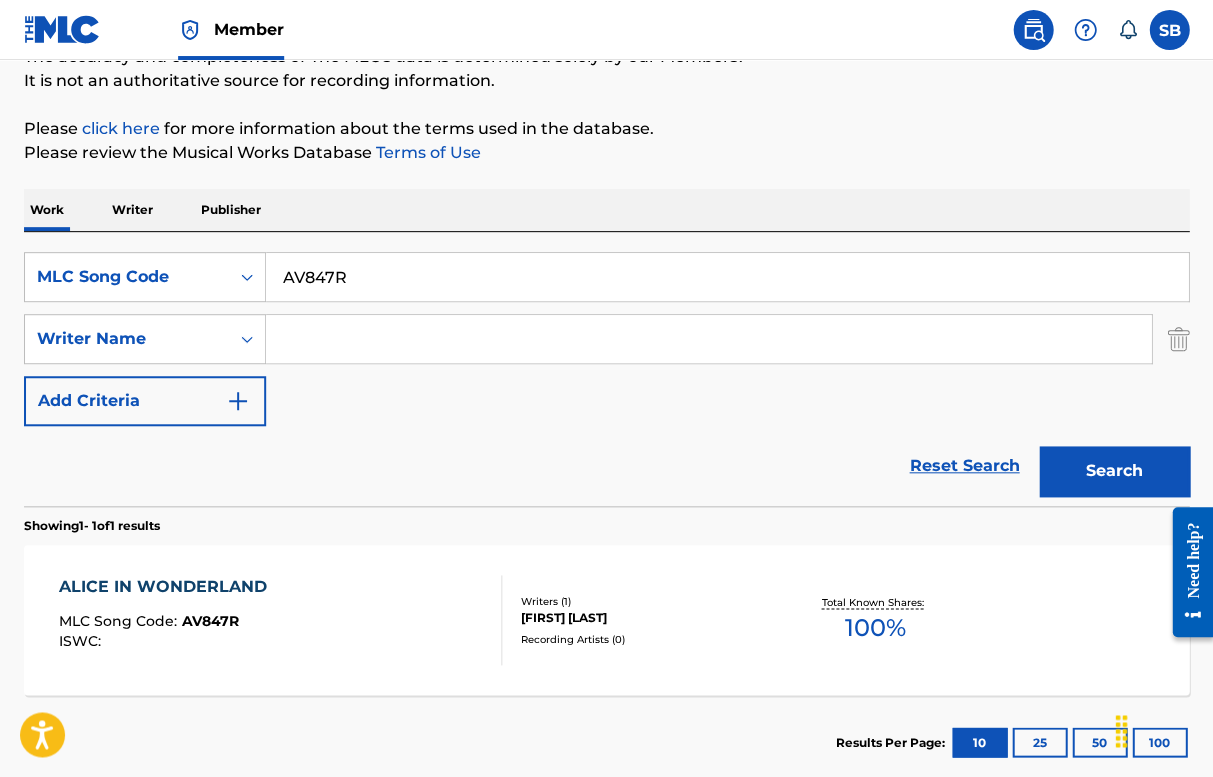 click on "AV847R" at bounding box center (727, 277) 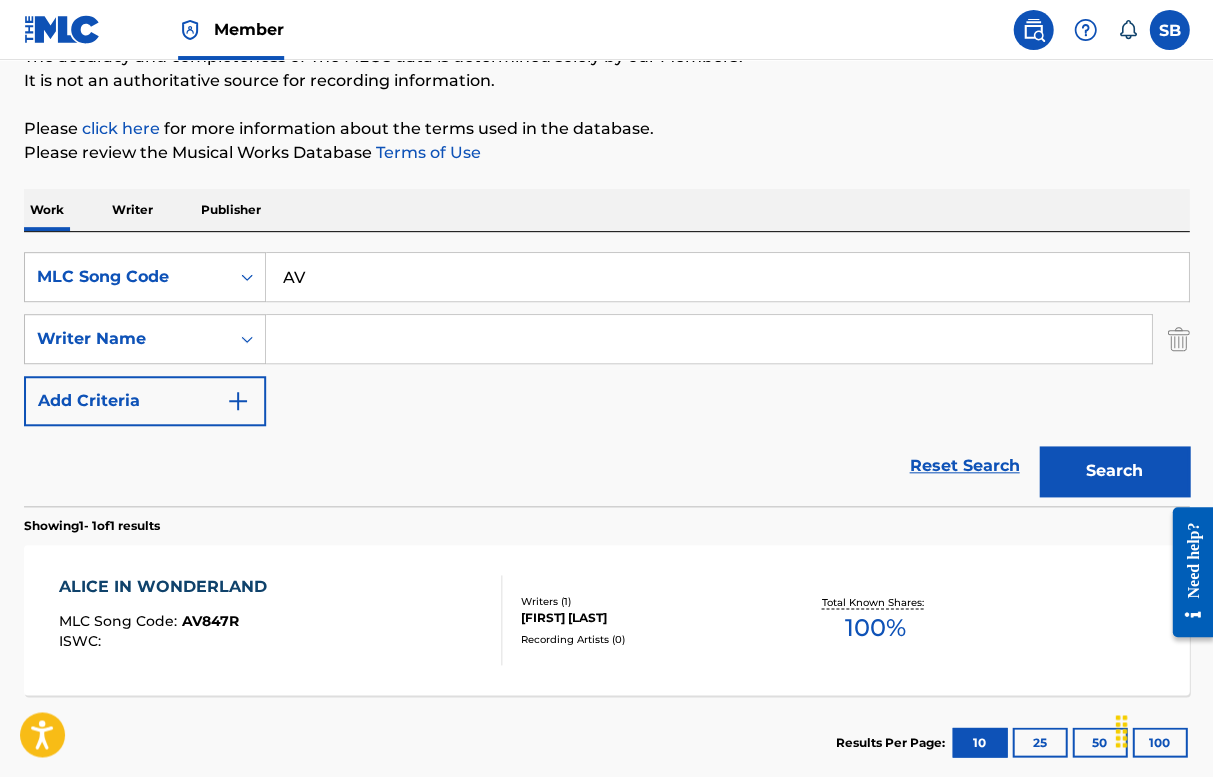 type on "A" 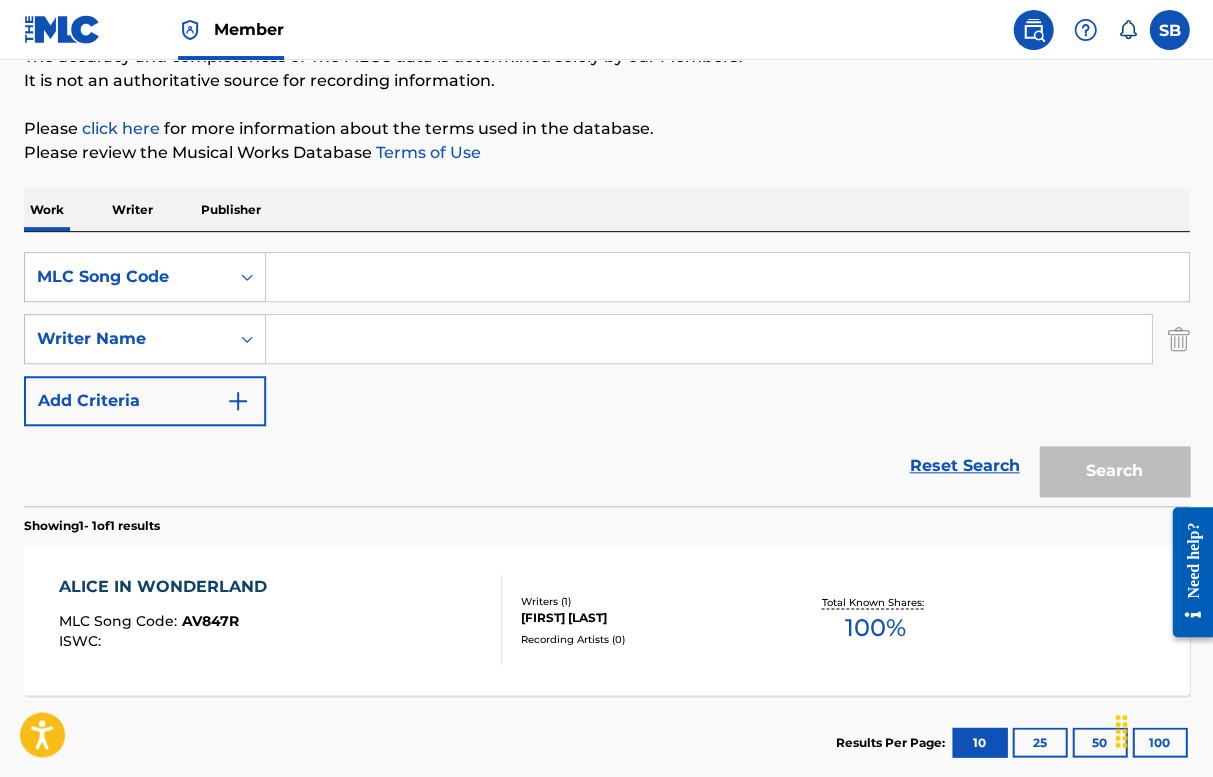paste on "BV8WB6" 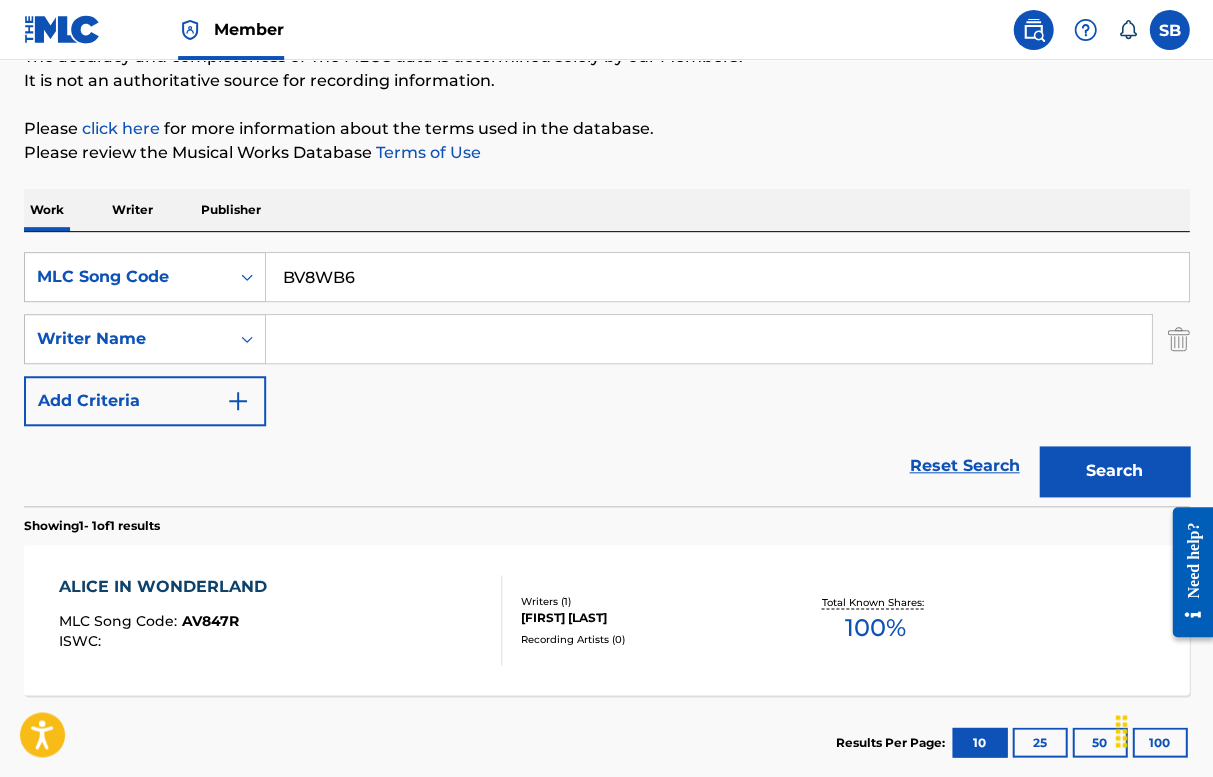 type on "BV8WB6" 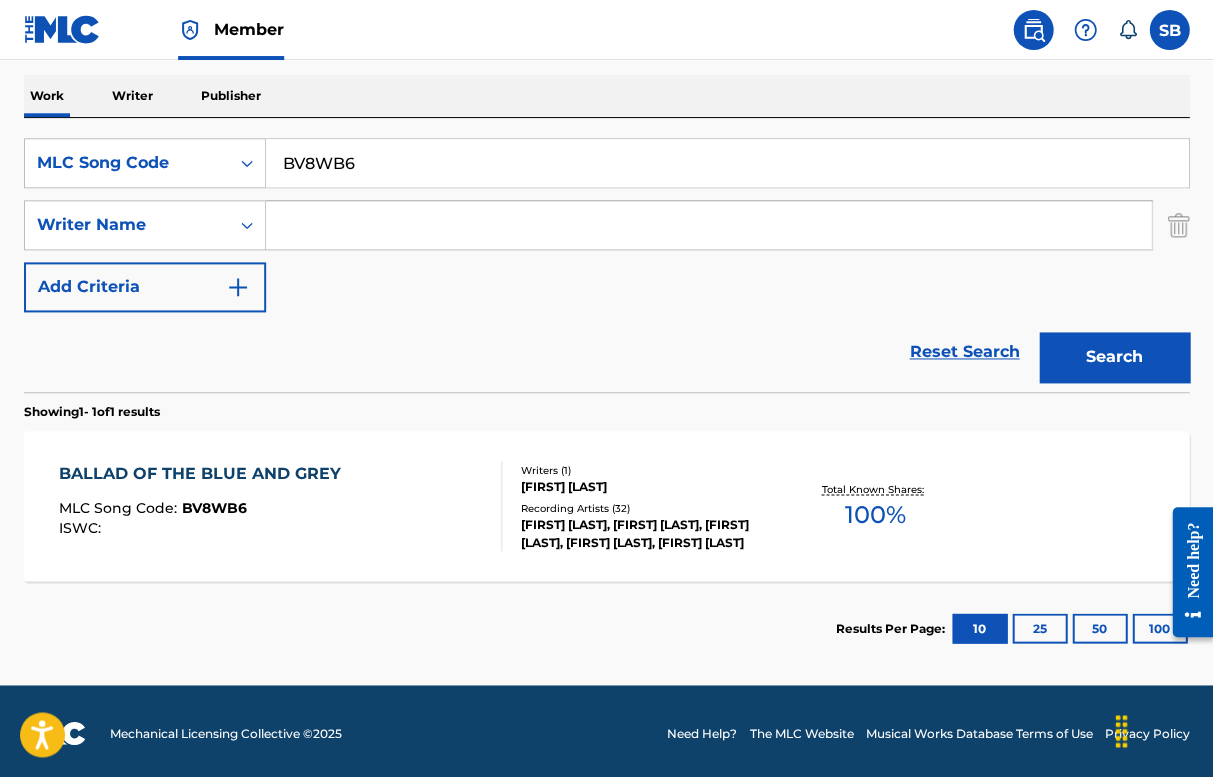 scroll, scrollTop: 306, scrollLeft: 0, axis: vertical 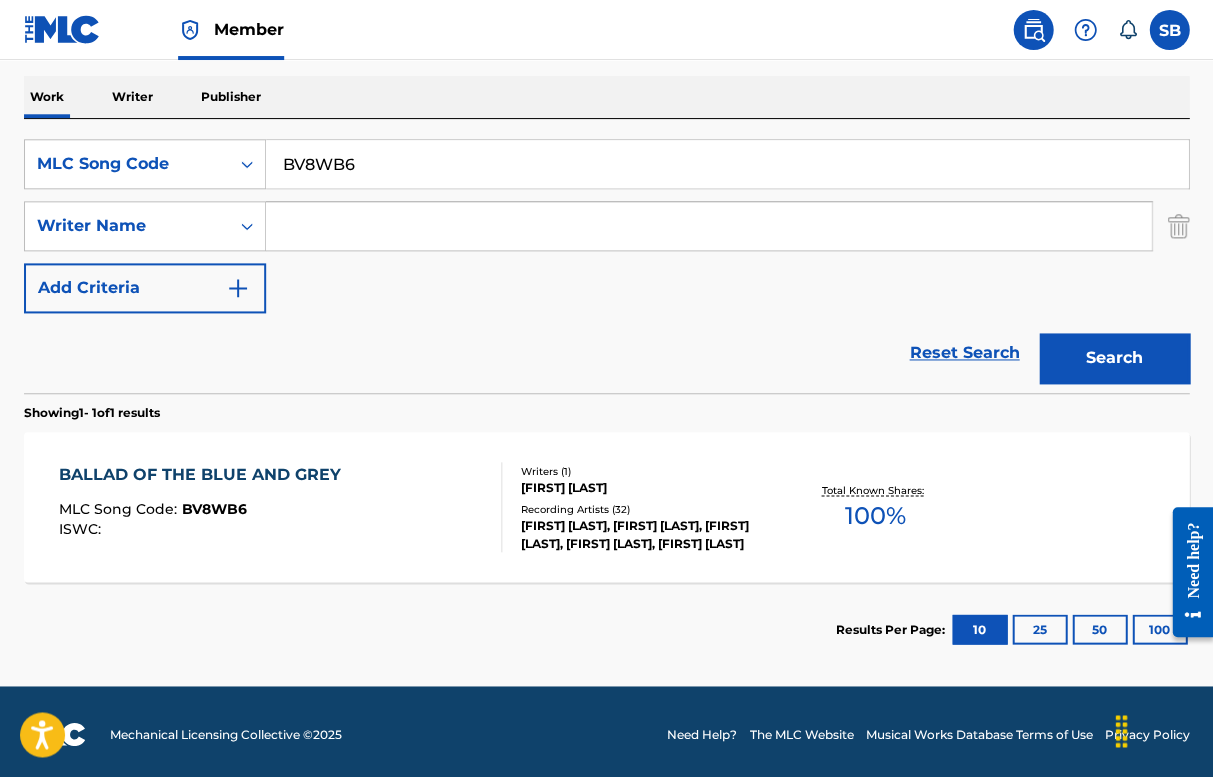 click on "BALLAD OF THE BLUE AND GREY" at bounding box center [205, 474] 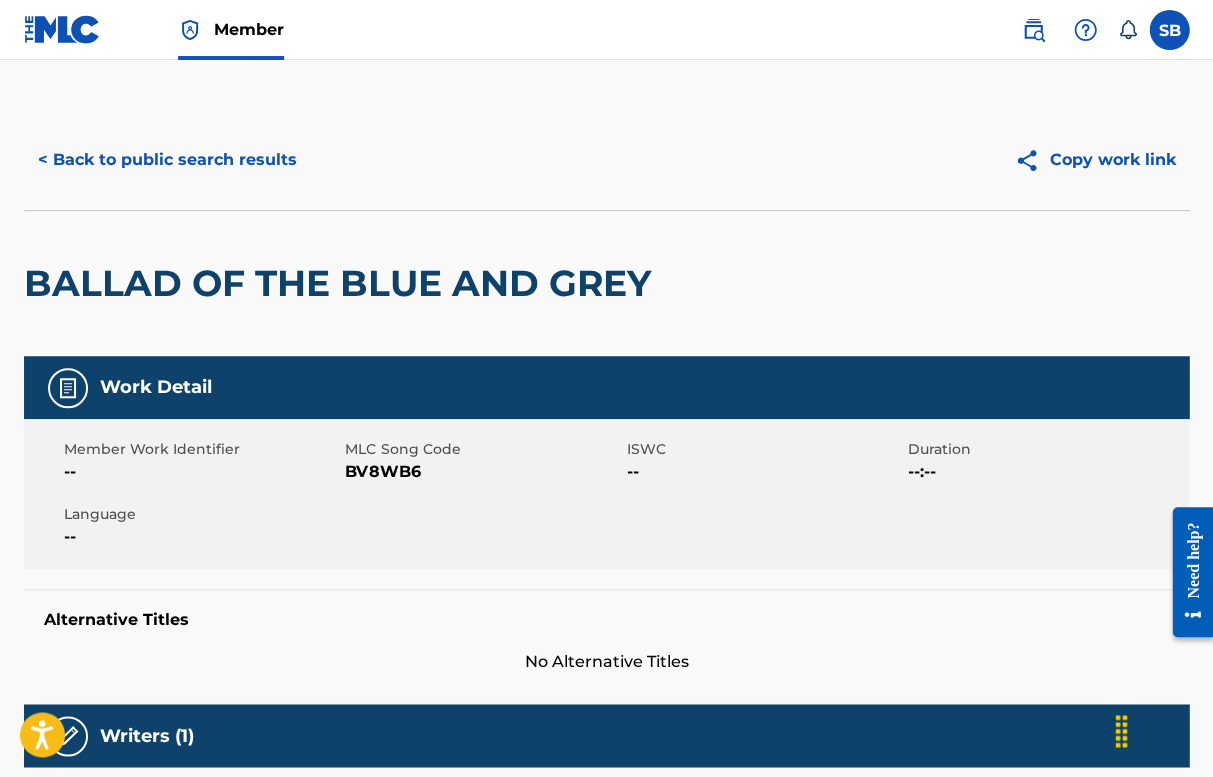 scroll, scrollTop: 0, scrollLeft: 0, axis: both 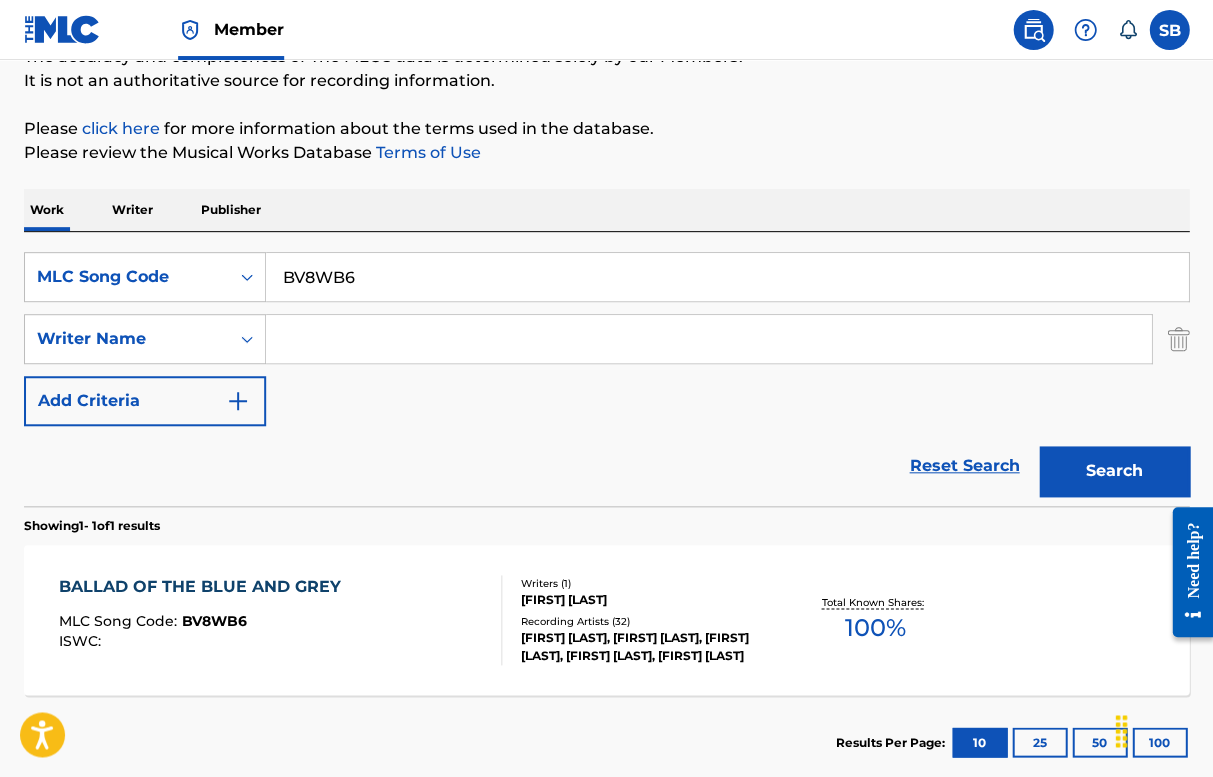 click on "BV8WB6" at bounding box center [727, 277] 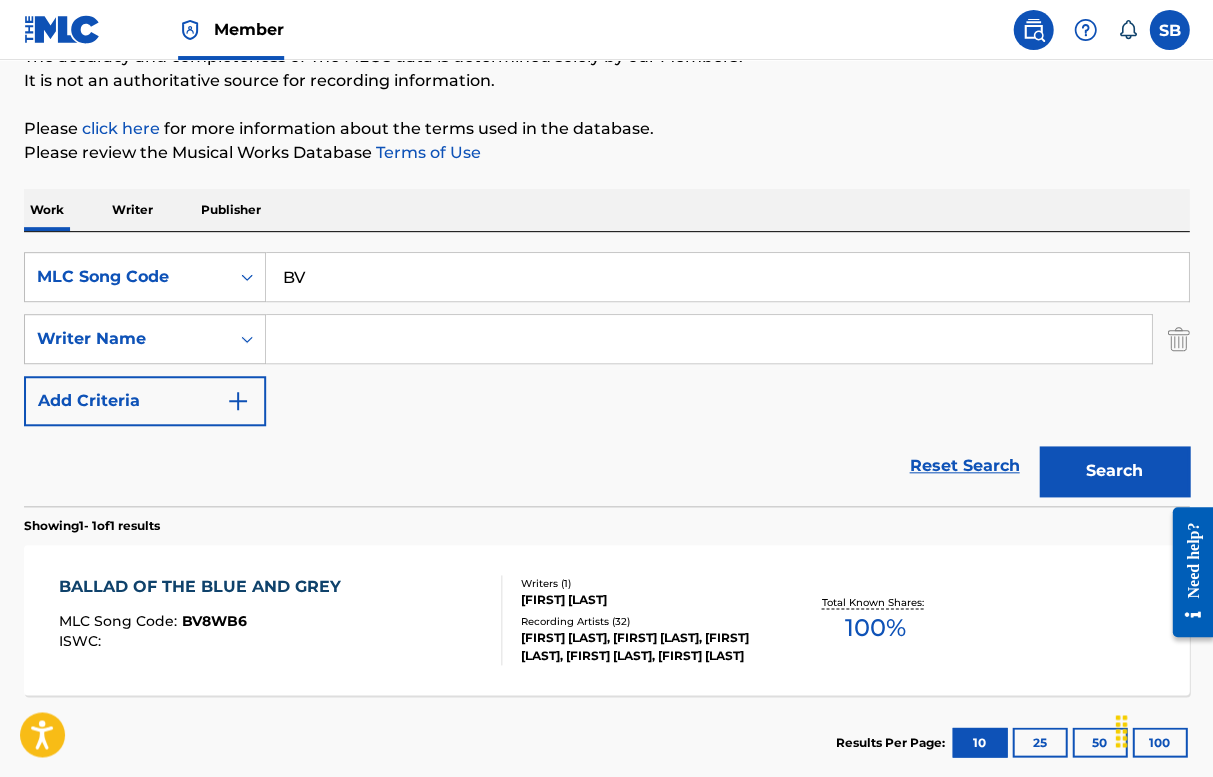 type on "B" 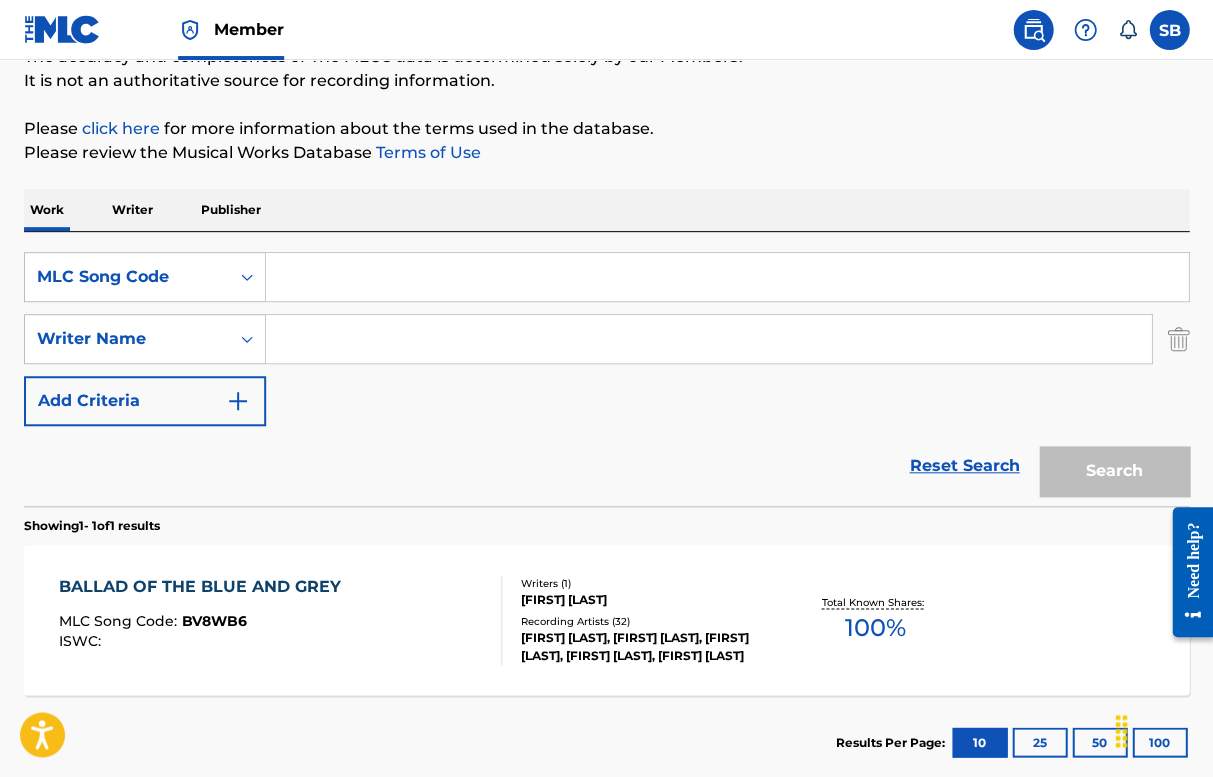 paste on "GA1PG6" 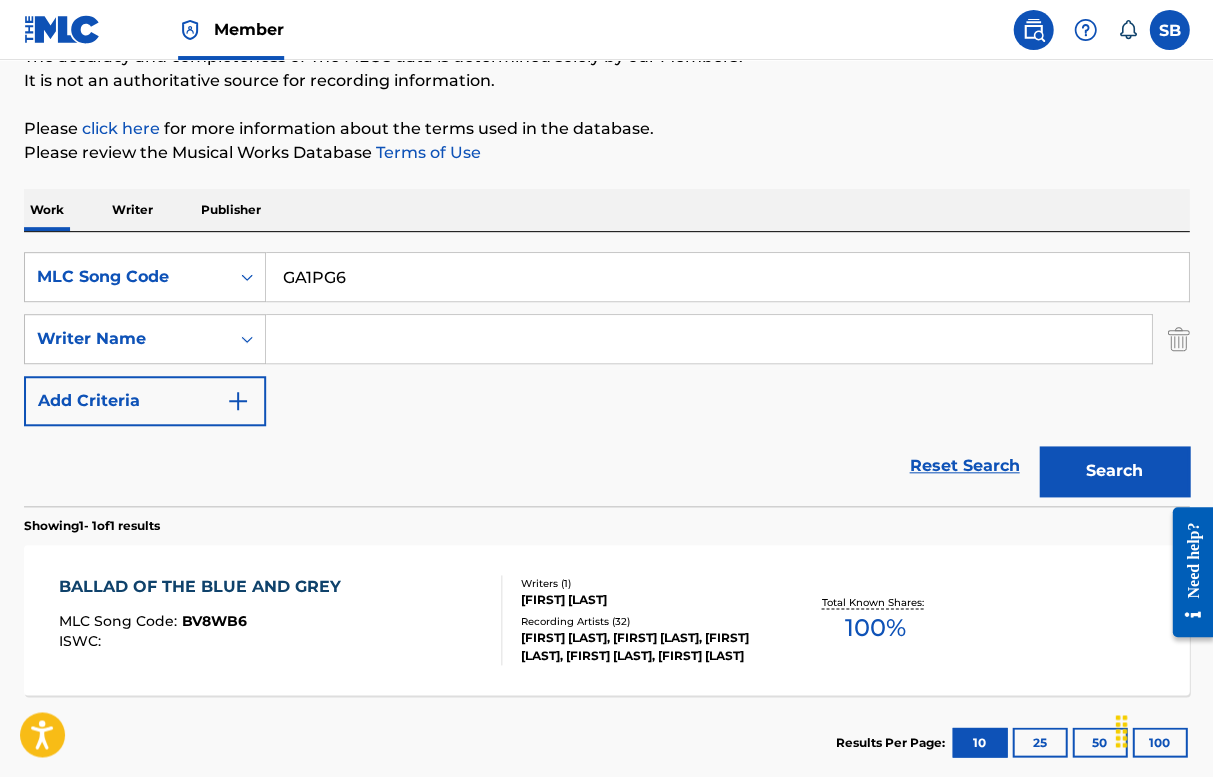 type on "GA1PG6" 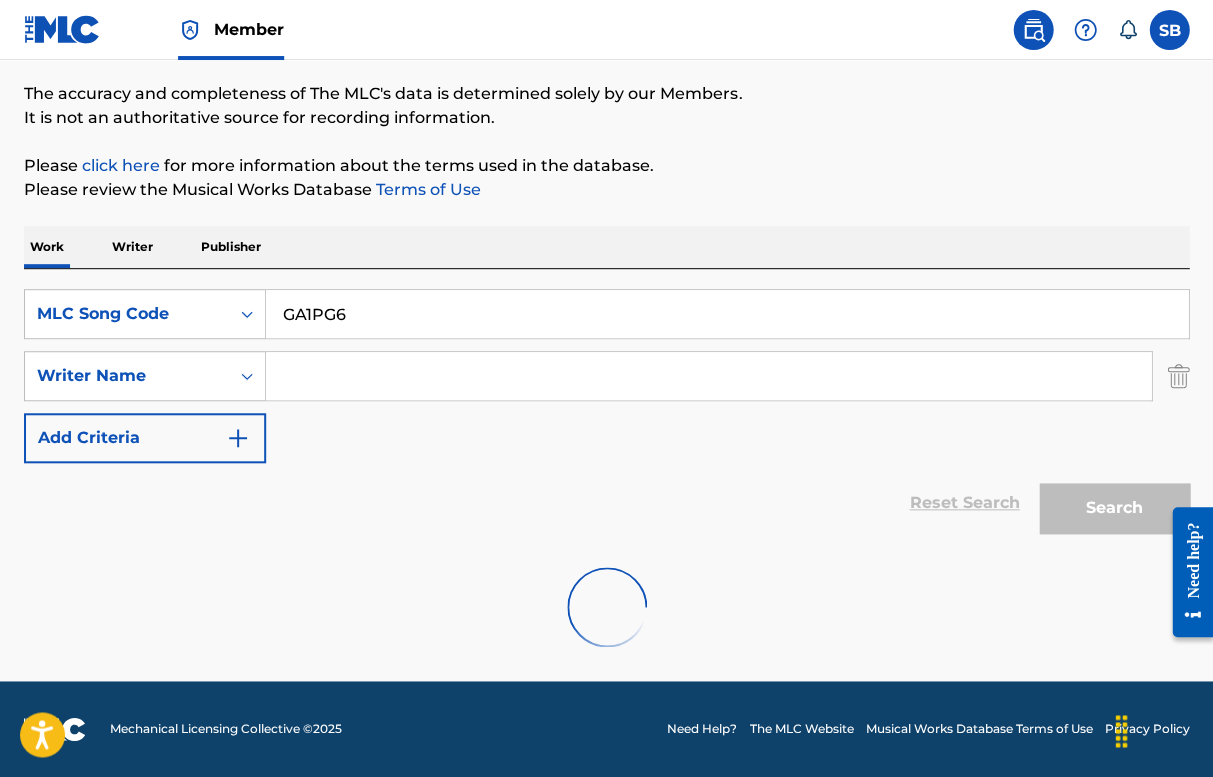 scroll, scrollTop: 153, scrollLeft: 0, axis: vertical 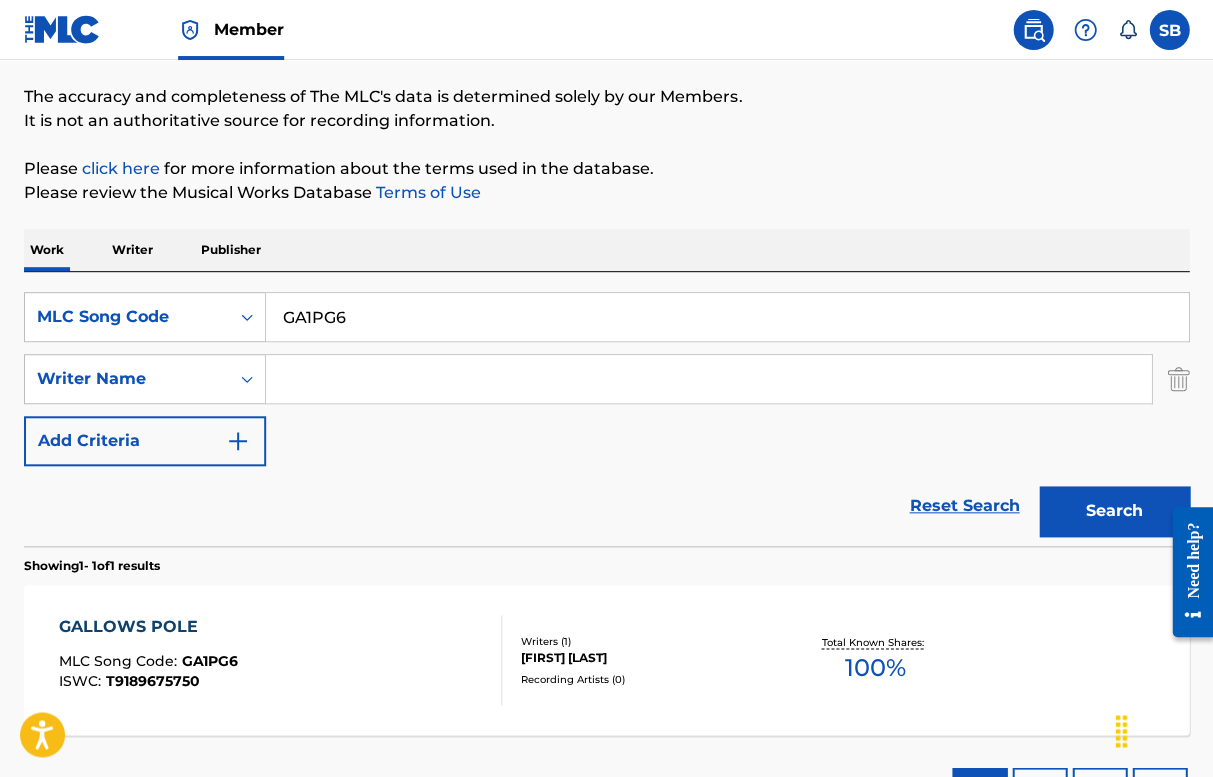 click on "GALLOWS POLE" at bounding box center [148, 627] 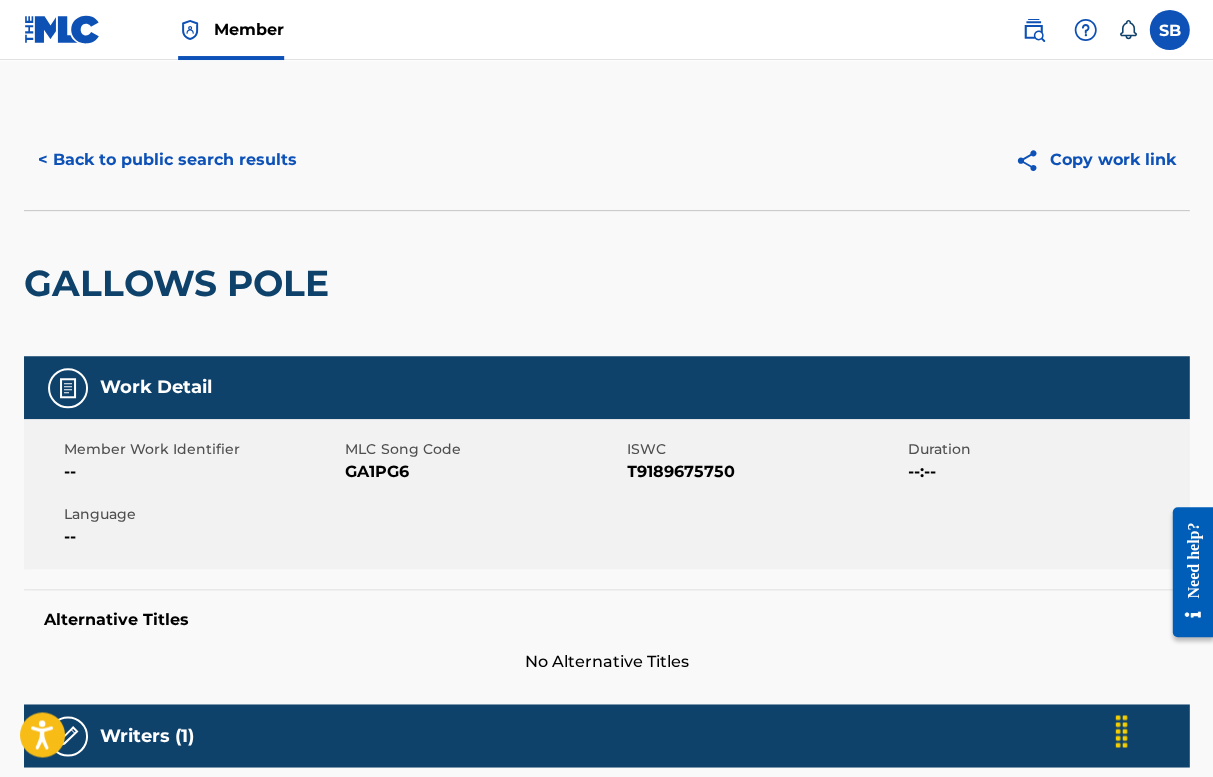 scroll, scrollTop: 0, scrollLeft: 0, axis: both 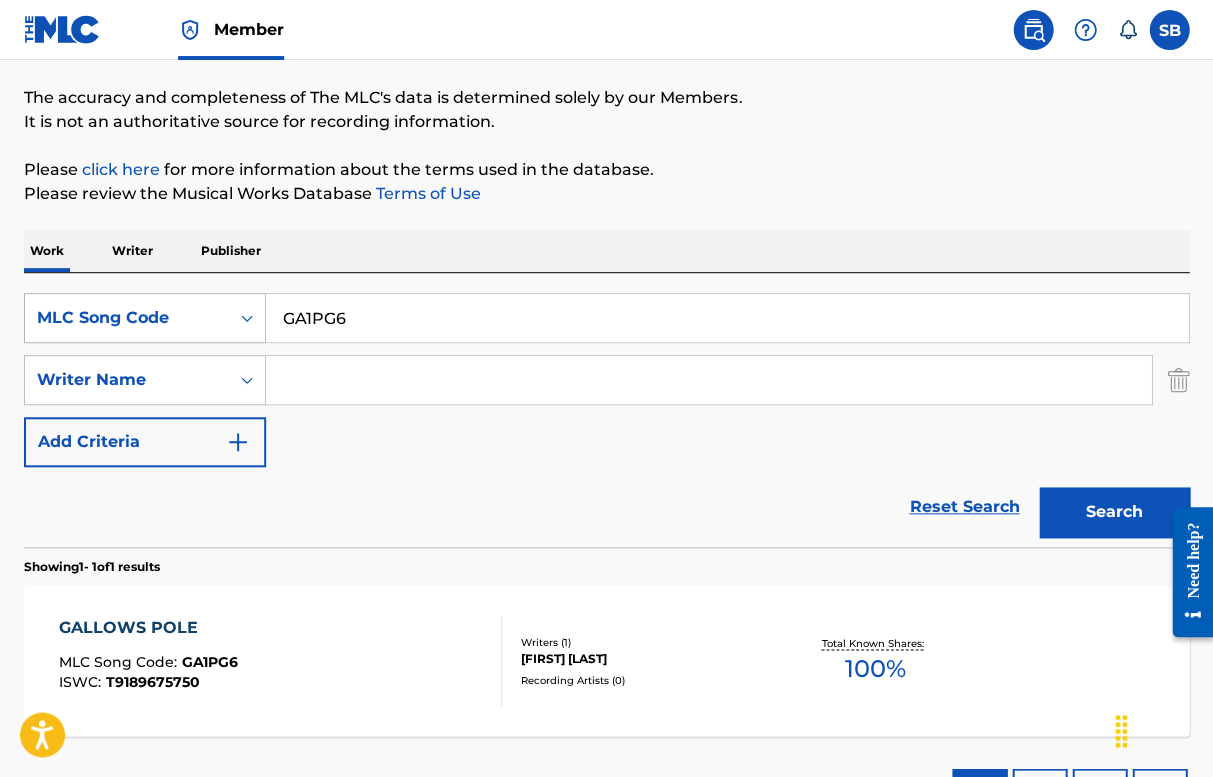 drag, startPoint x: 393, startPoint y: 319, endPoint x: 242, endPoint y: 302, distance: 151.95393 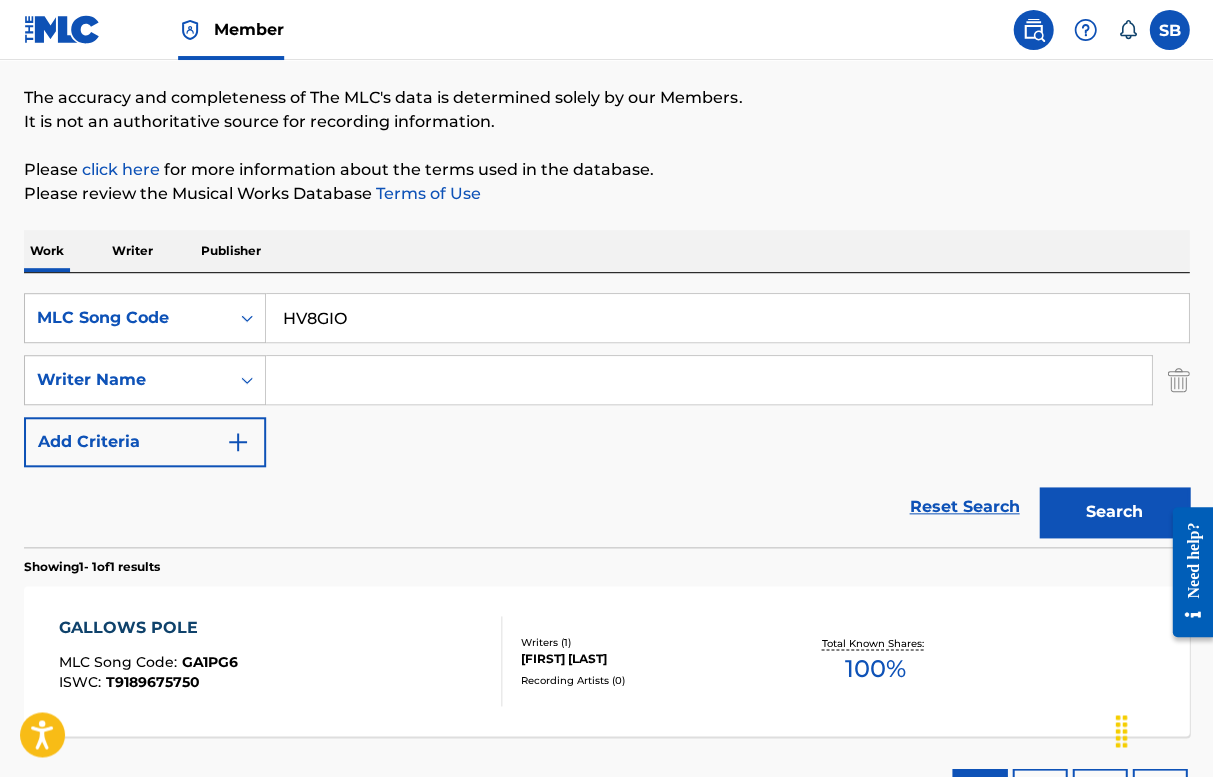 click on "Search" at bounding box center (1114, 512) 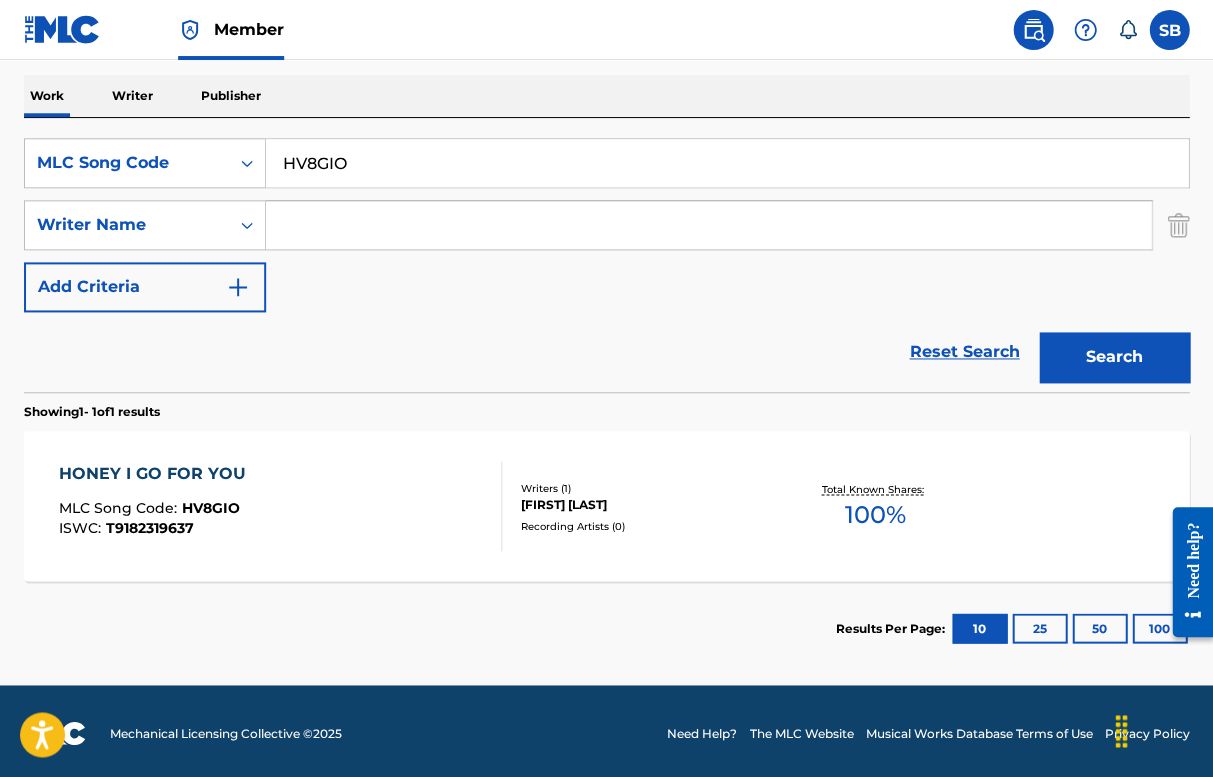 scroll, scrollTop: 306, scrollLeft: 0, axis: vertical 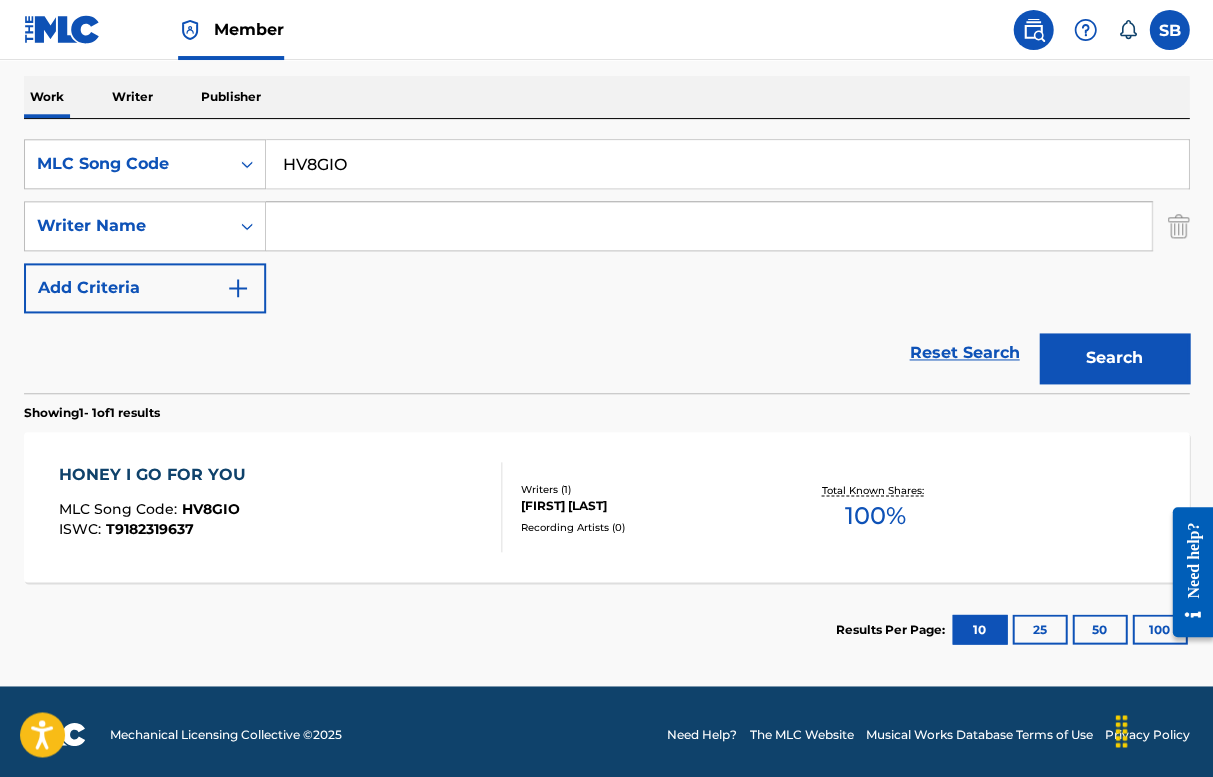 click on "HV8GIO" at bounding box center [727, 164] 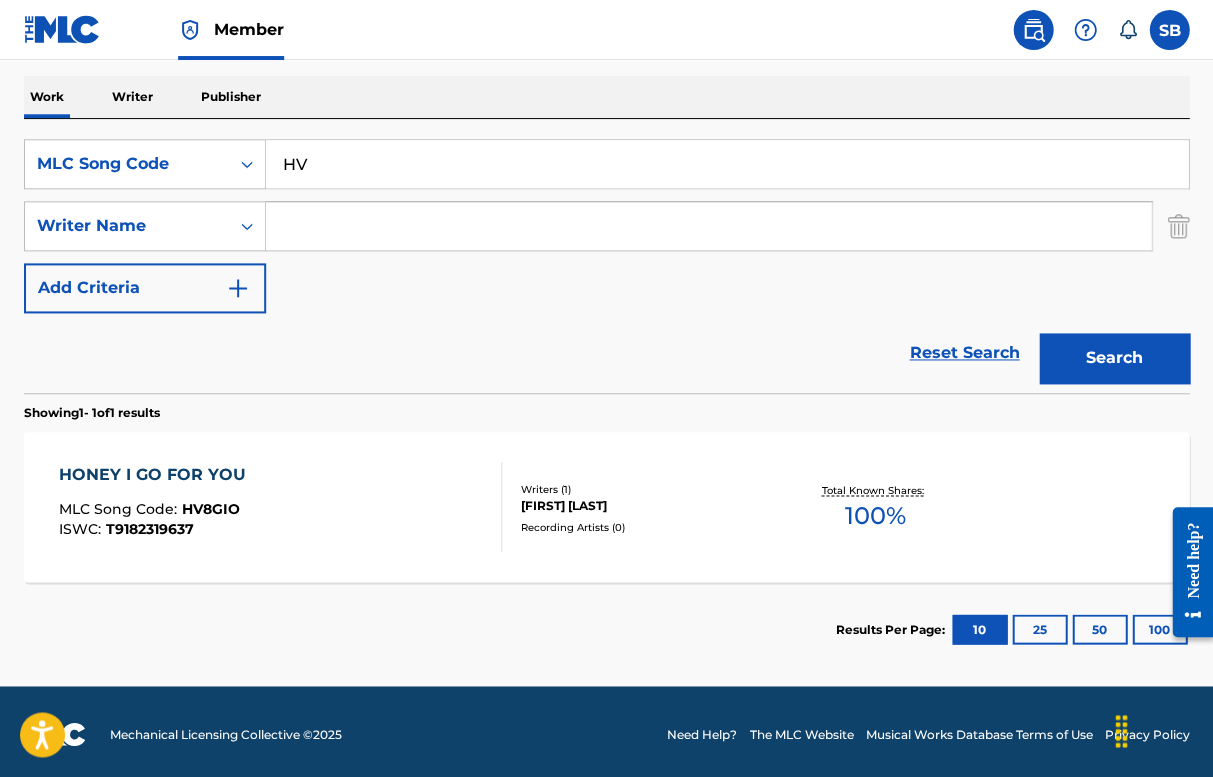 type on "H" 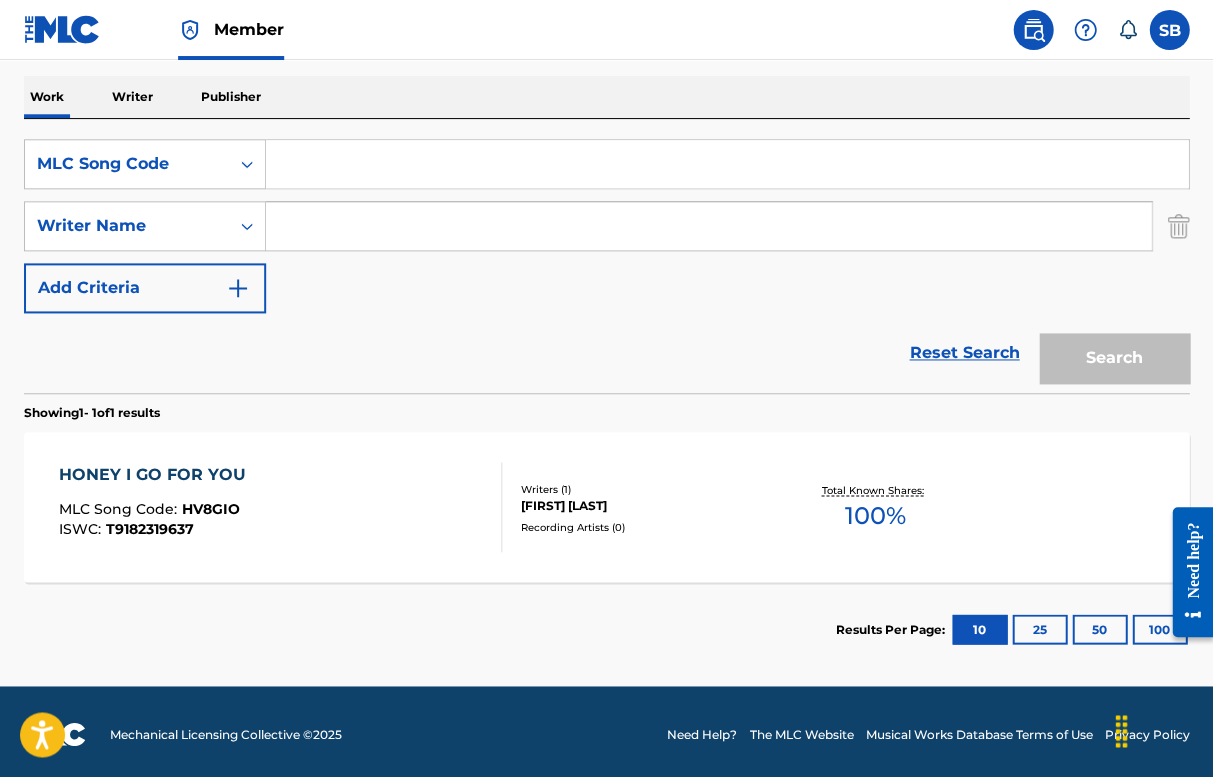 paste on "HV8GIR" 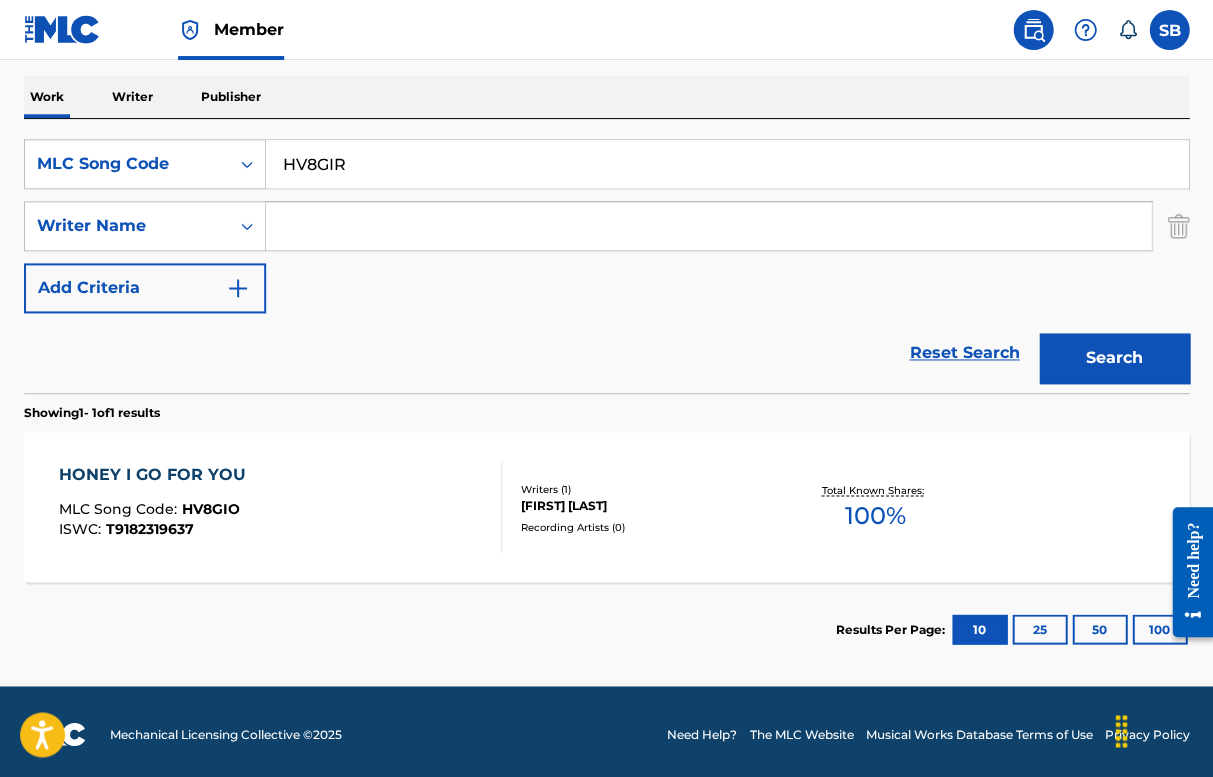 click on "Search" at bounding box center (1114, 358) 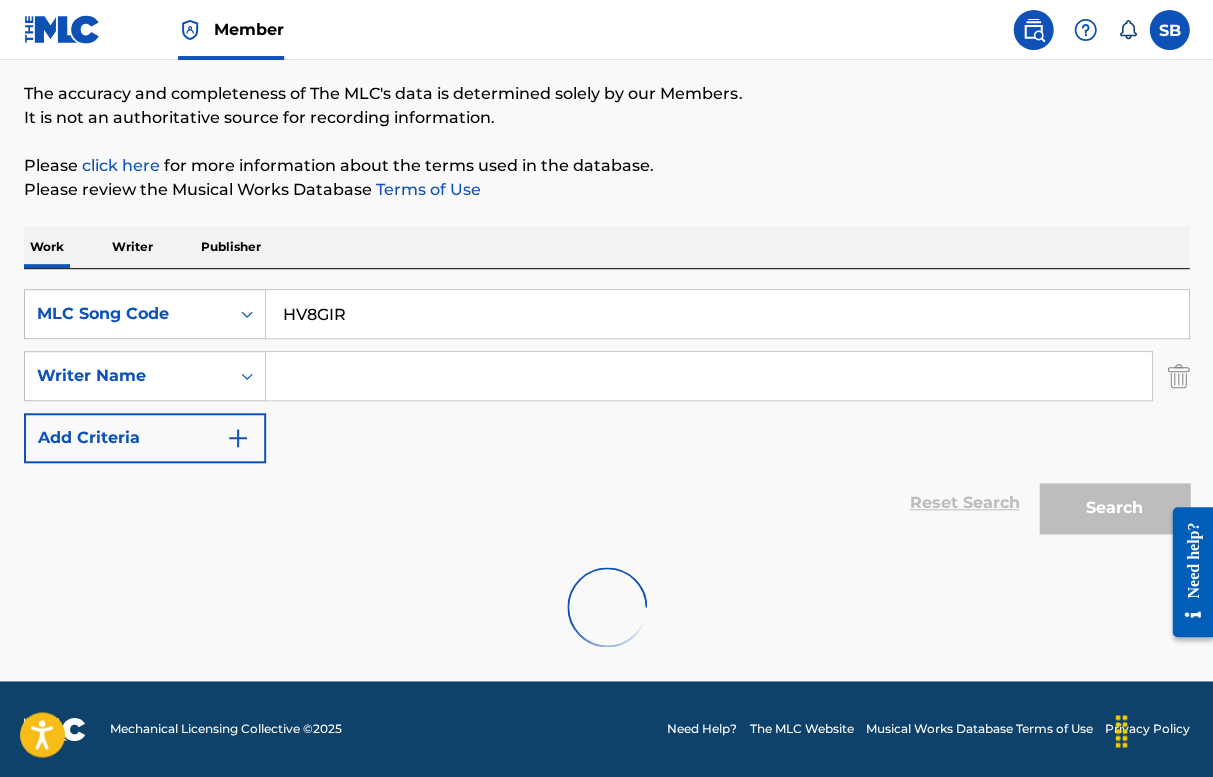 scroll, scrollTop: 153, scrollLeft: 0, axis: vertical 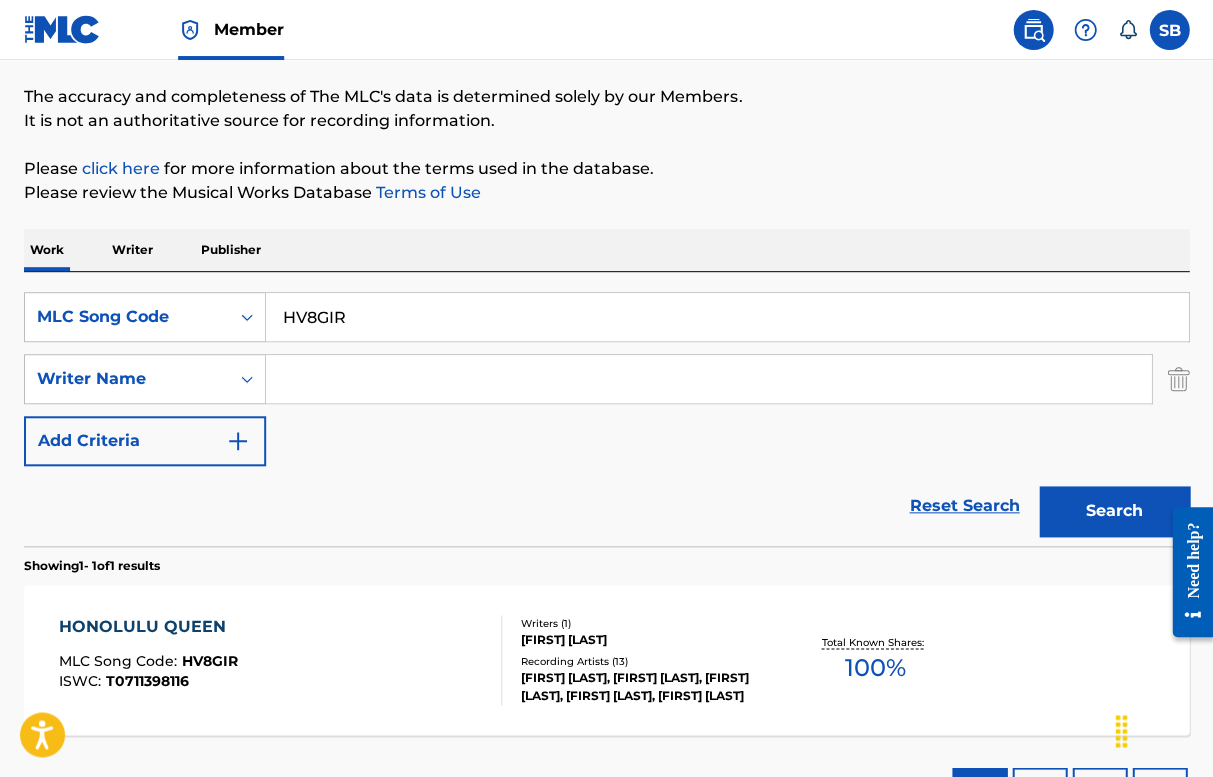 click on "HV8GIR" at bounding box center (727, 317) 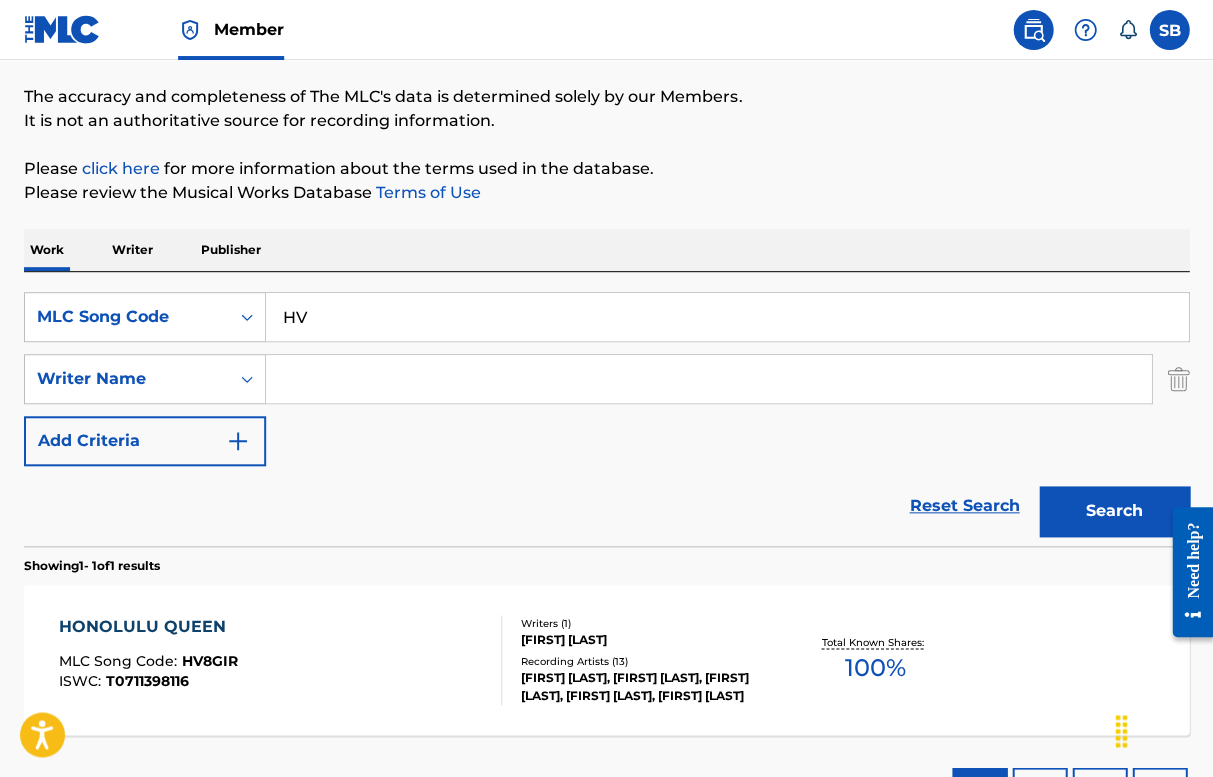 type on "H" 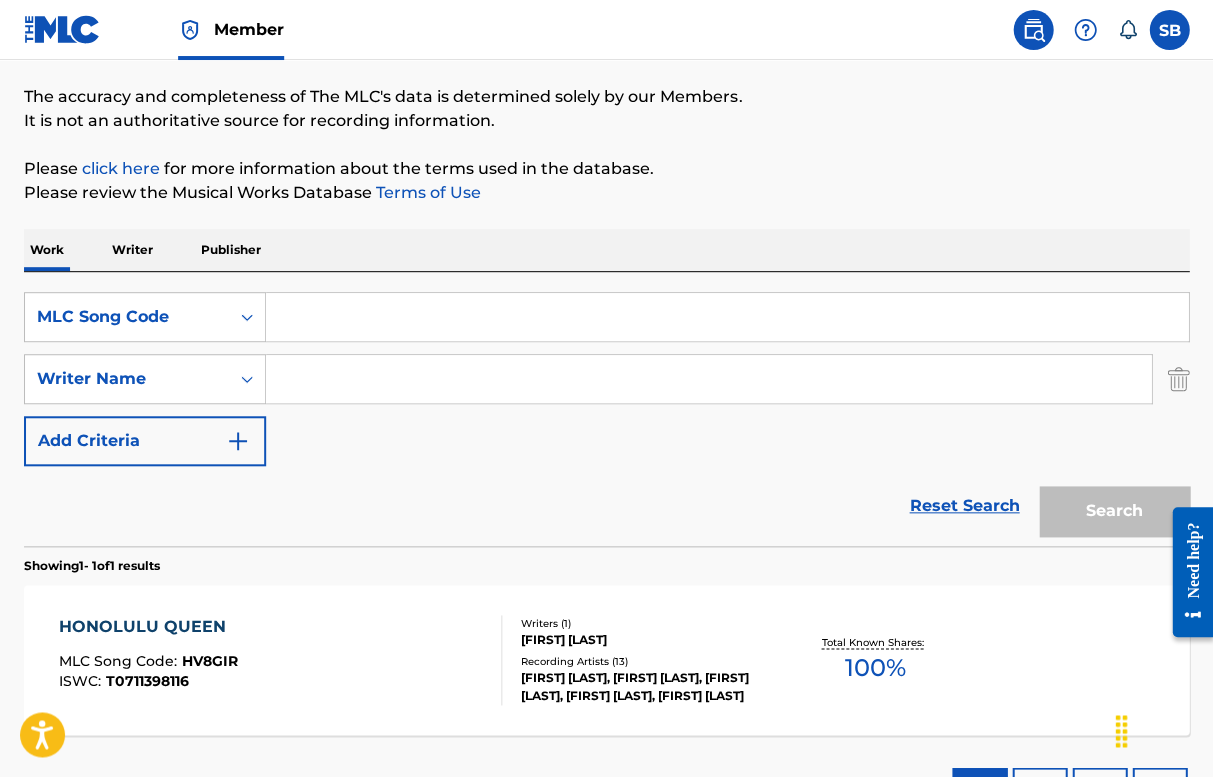 paste on "HA3HCK" 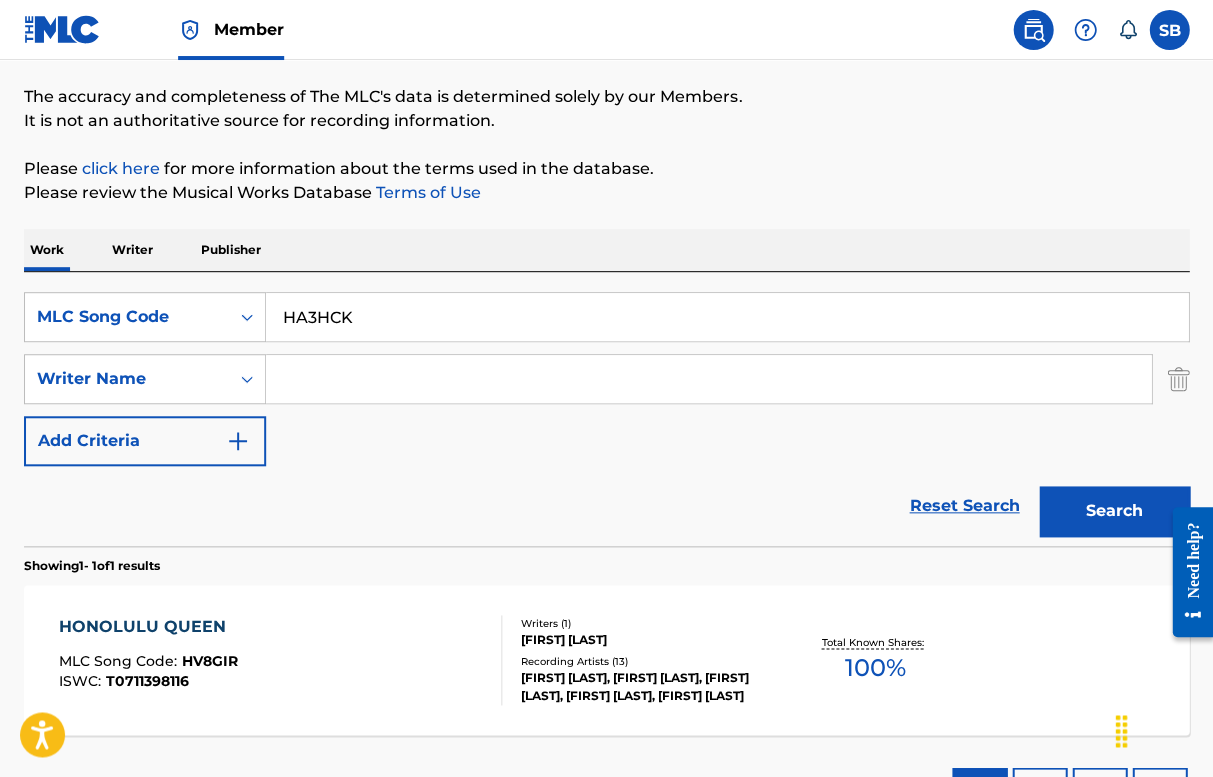 click on "Search" at bounding box center (1114, 511) 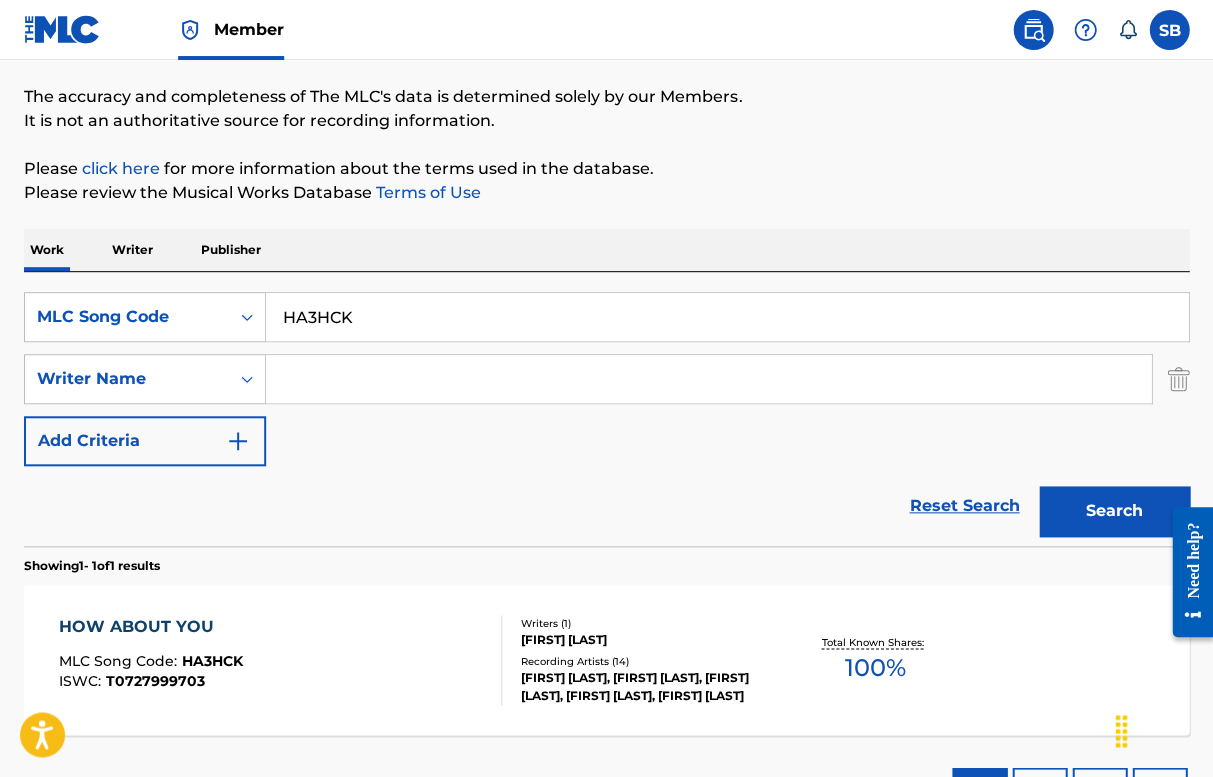 click on "HA3HCK" at bounding box center (727, 317) 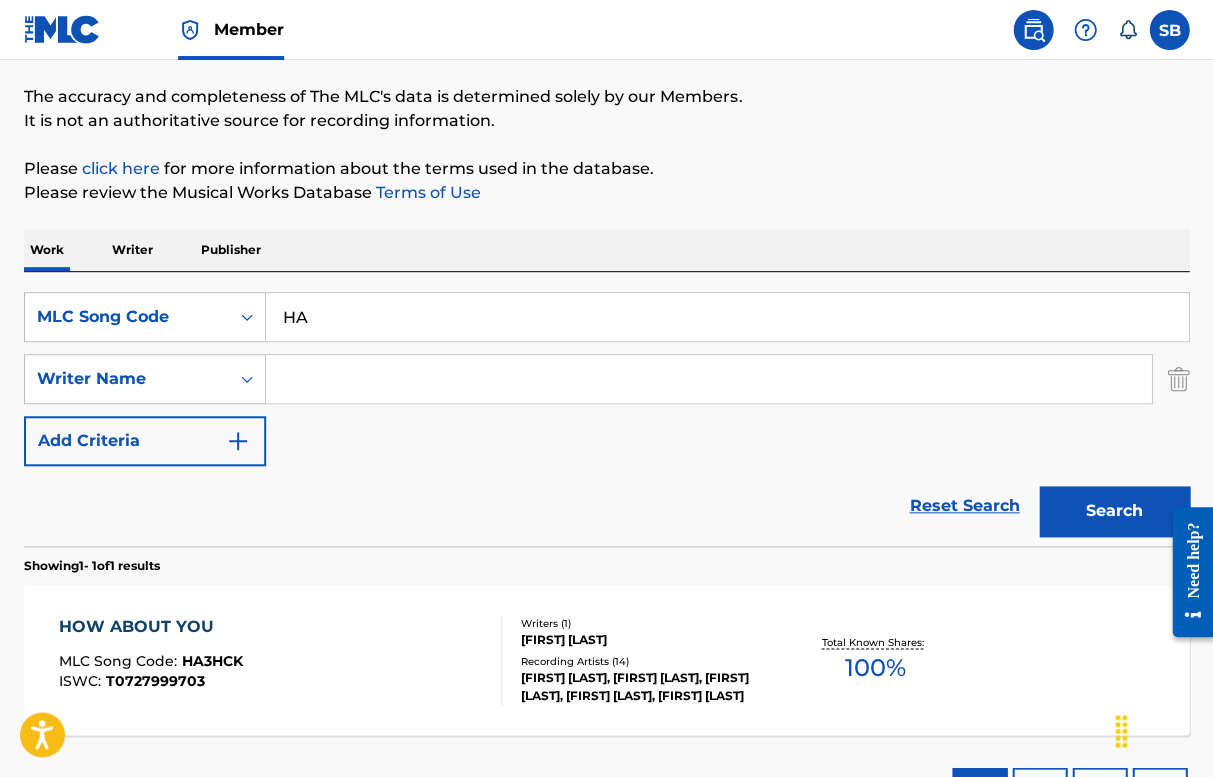 type on "H" 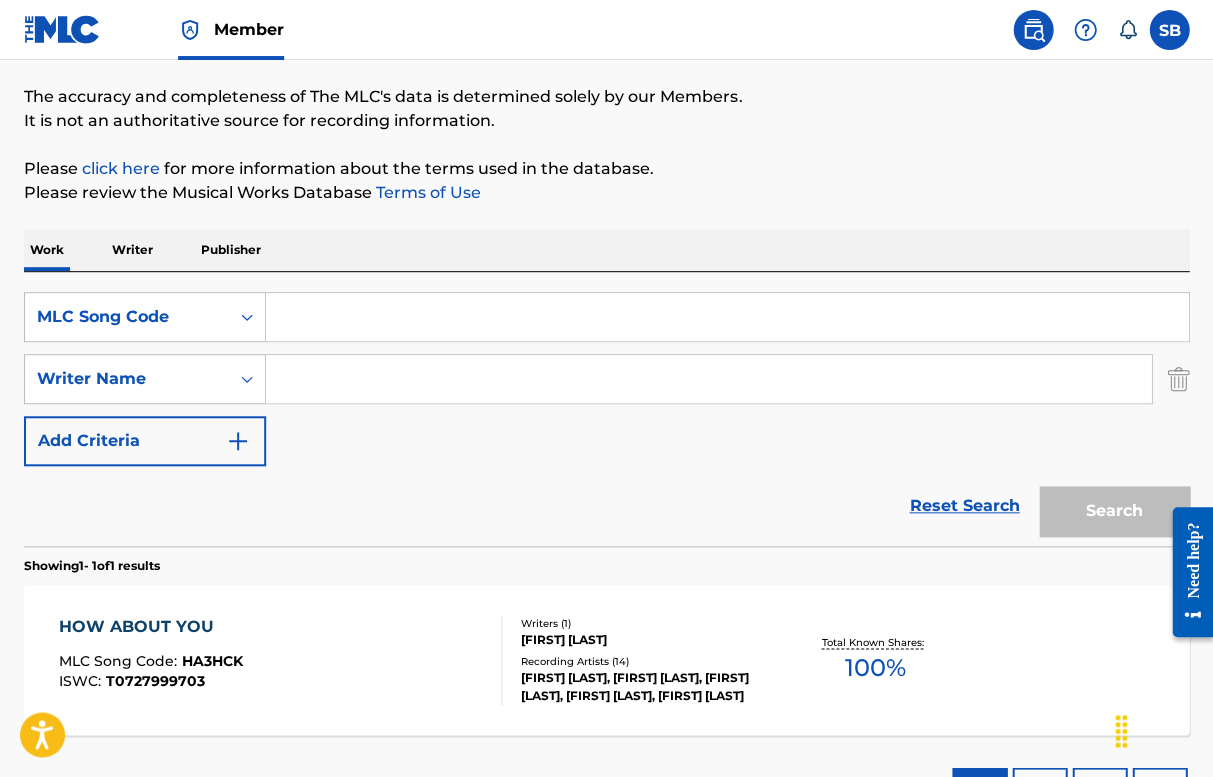 paste on "IV8MD5" 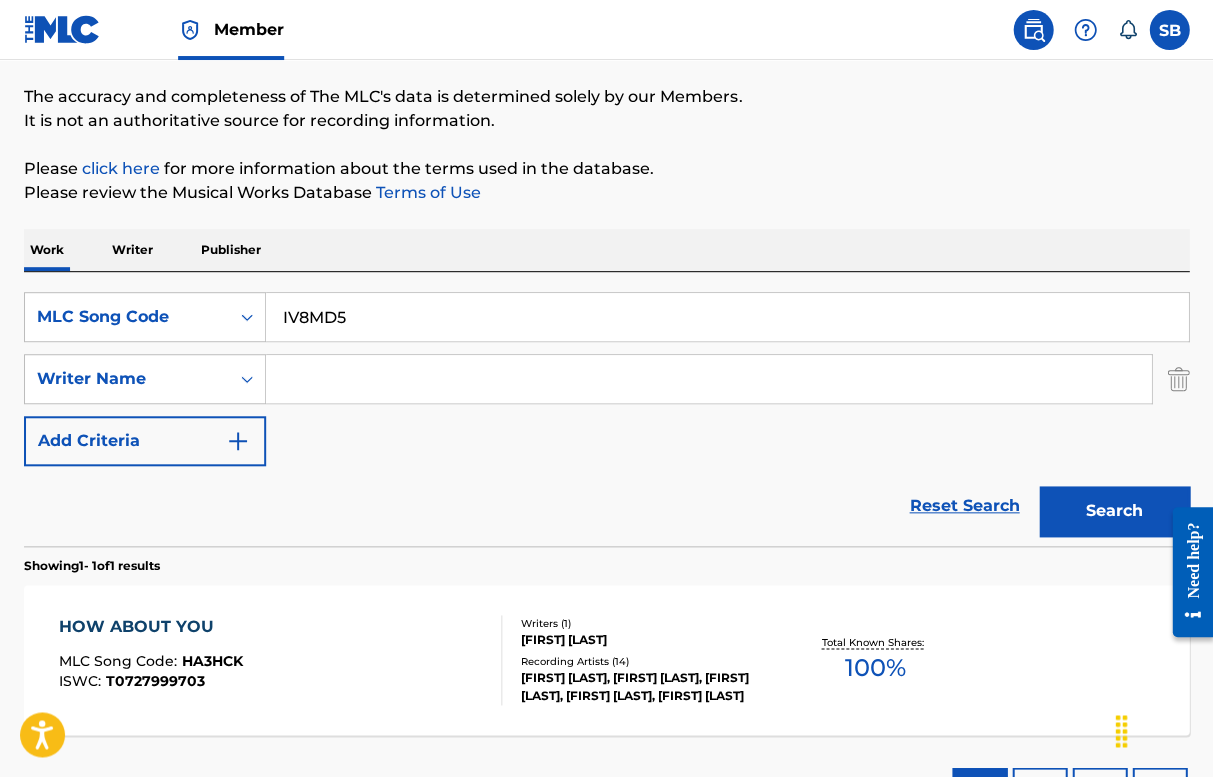 click on "Search" at bounding box center [1114, 511] 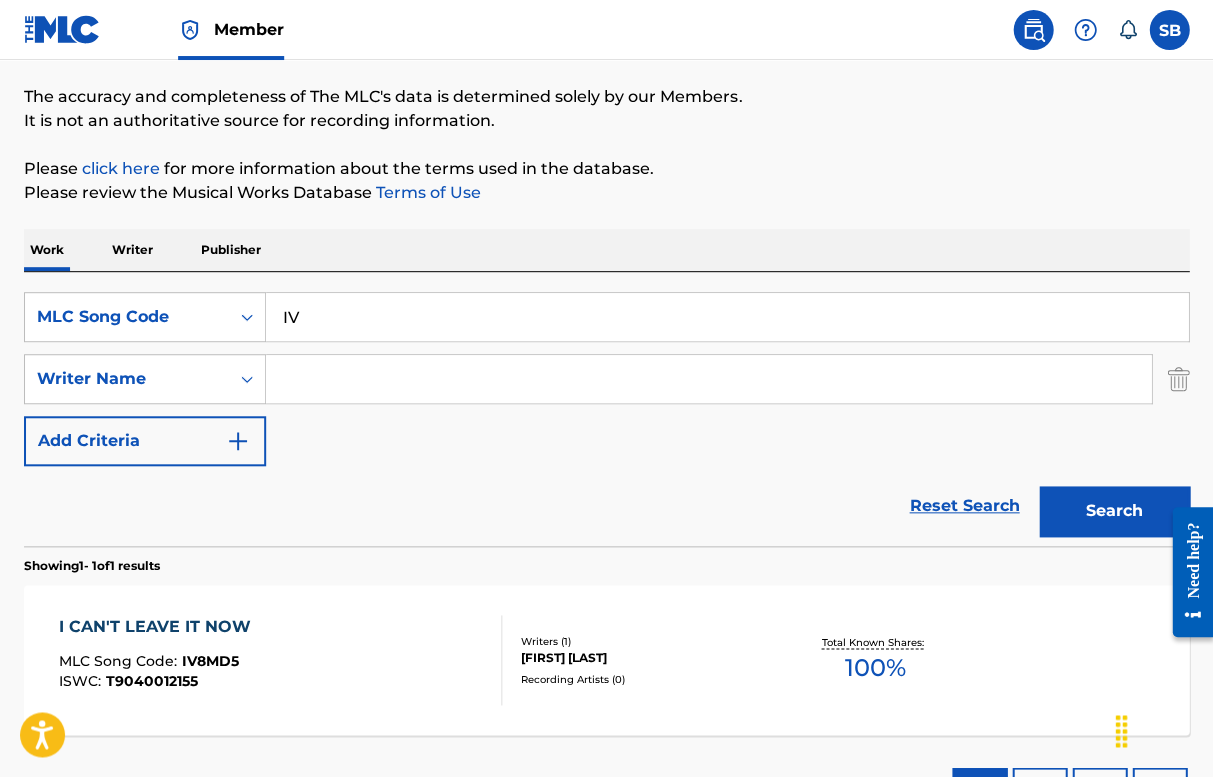 type on "I" 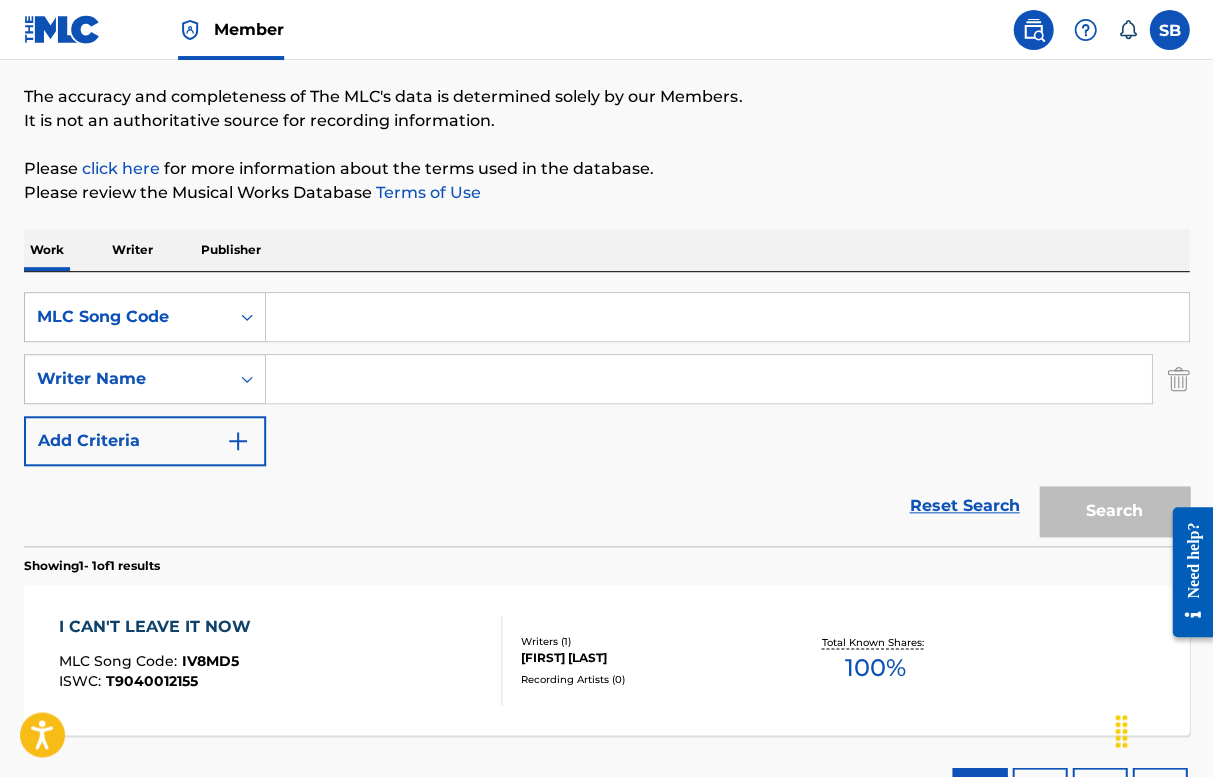 paste on "IV8MDL" 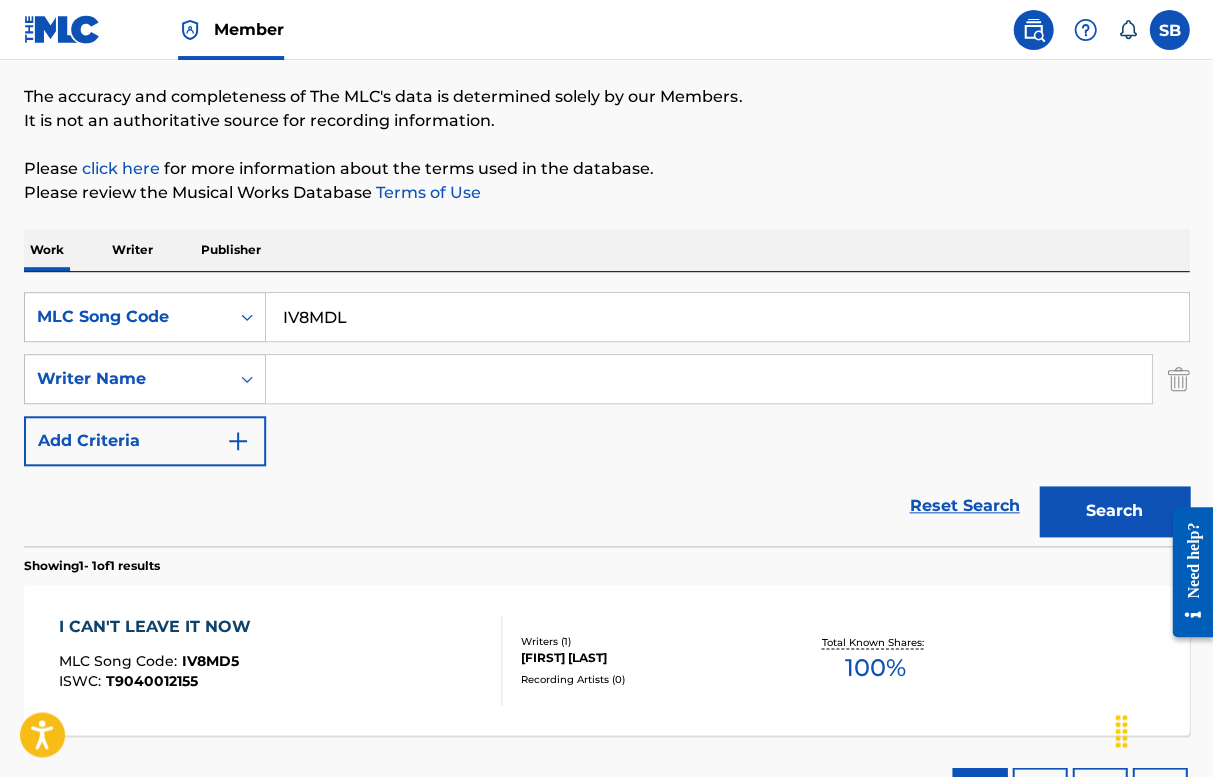click on "Search" at bounding box center (1114, 511) 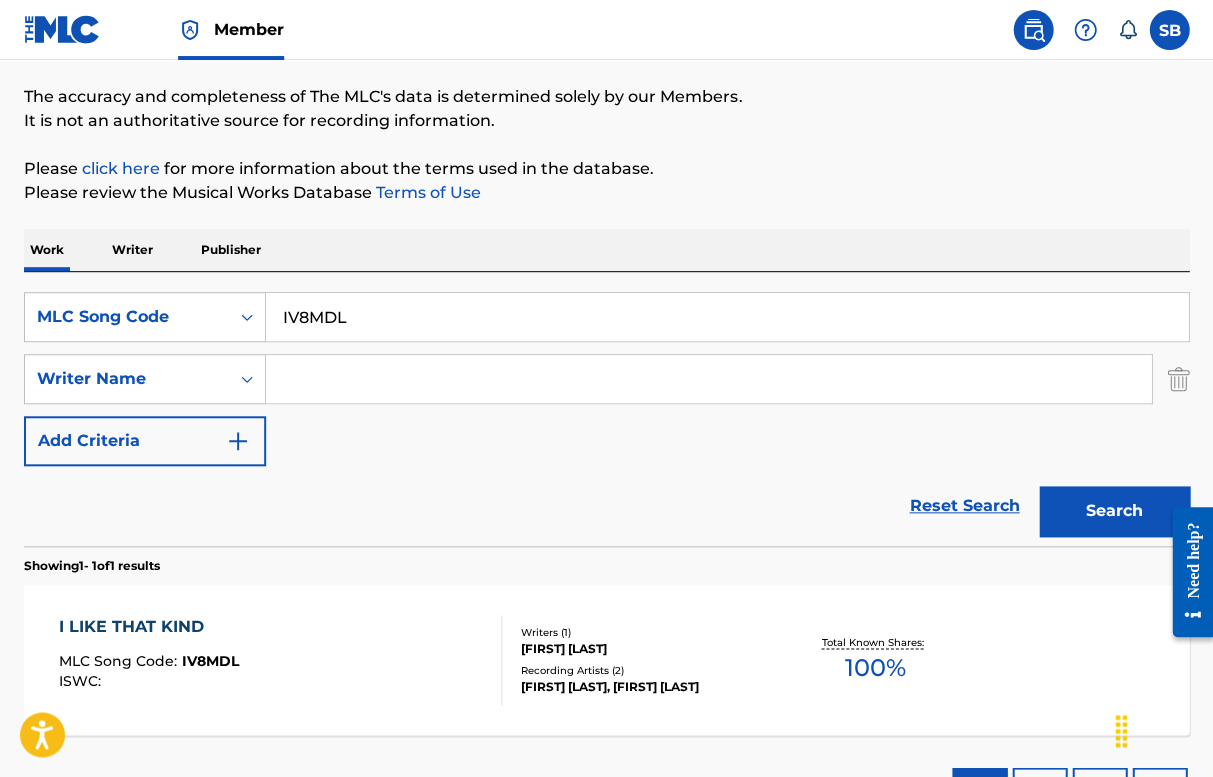 click on "IV8MDL" at bounding box center (727, 317) 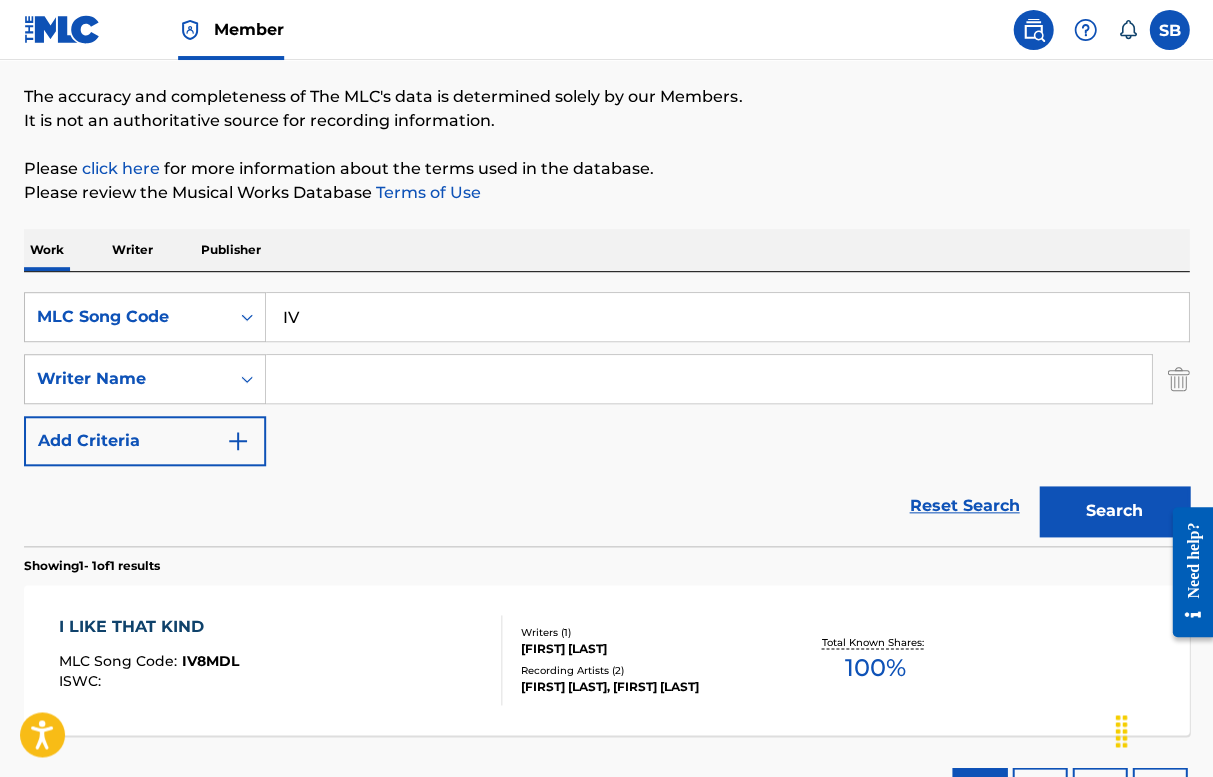 type on "I" 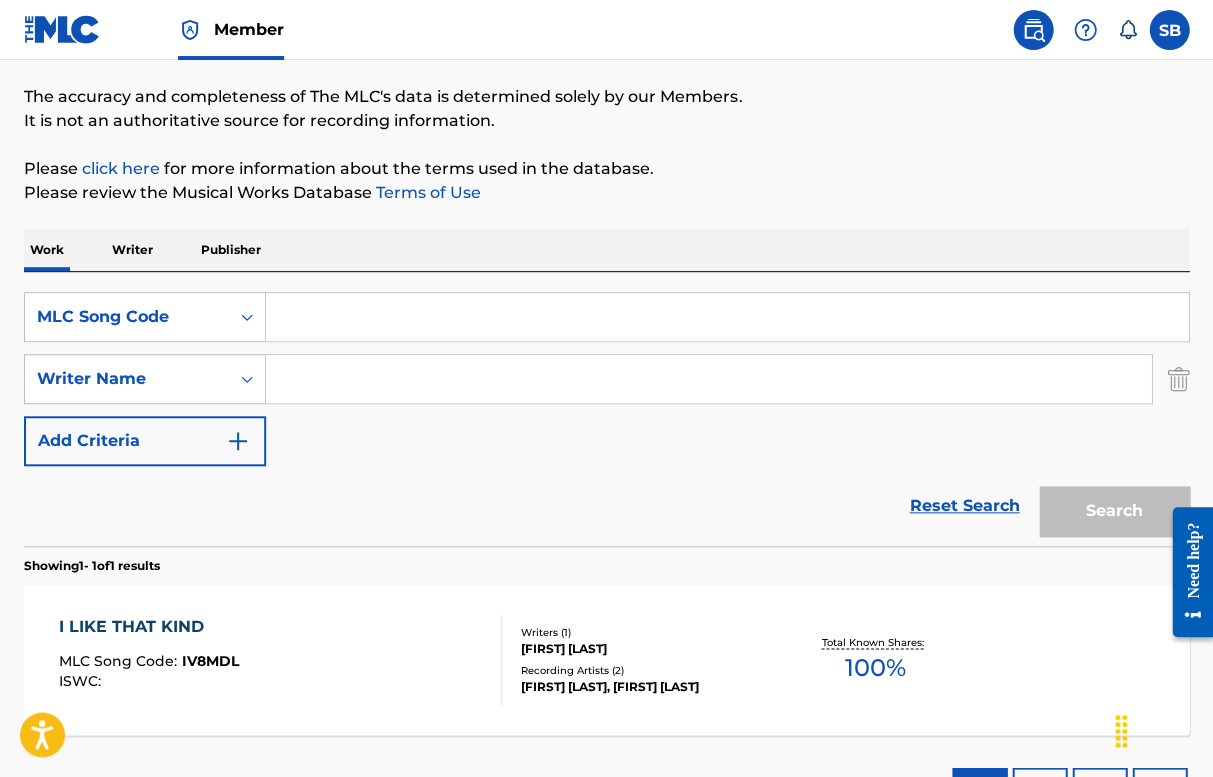 paste on "I79623" 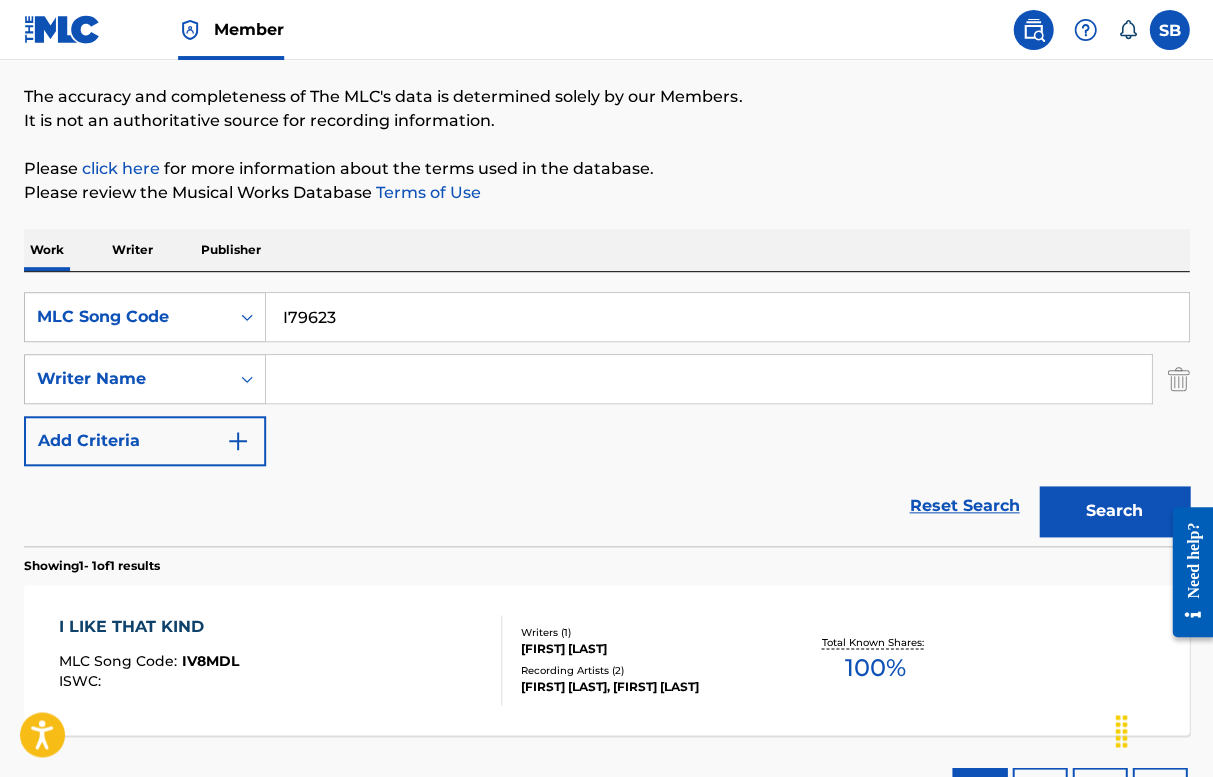 click on "Search" at bounding box center (1114, 511) 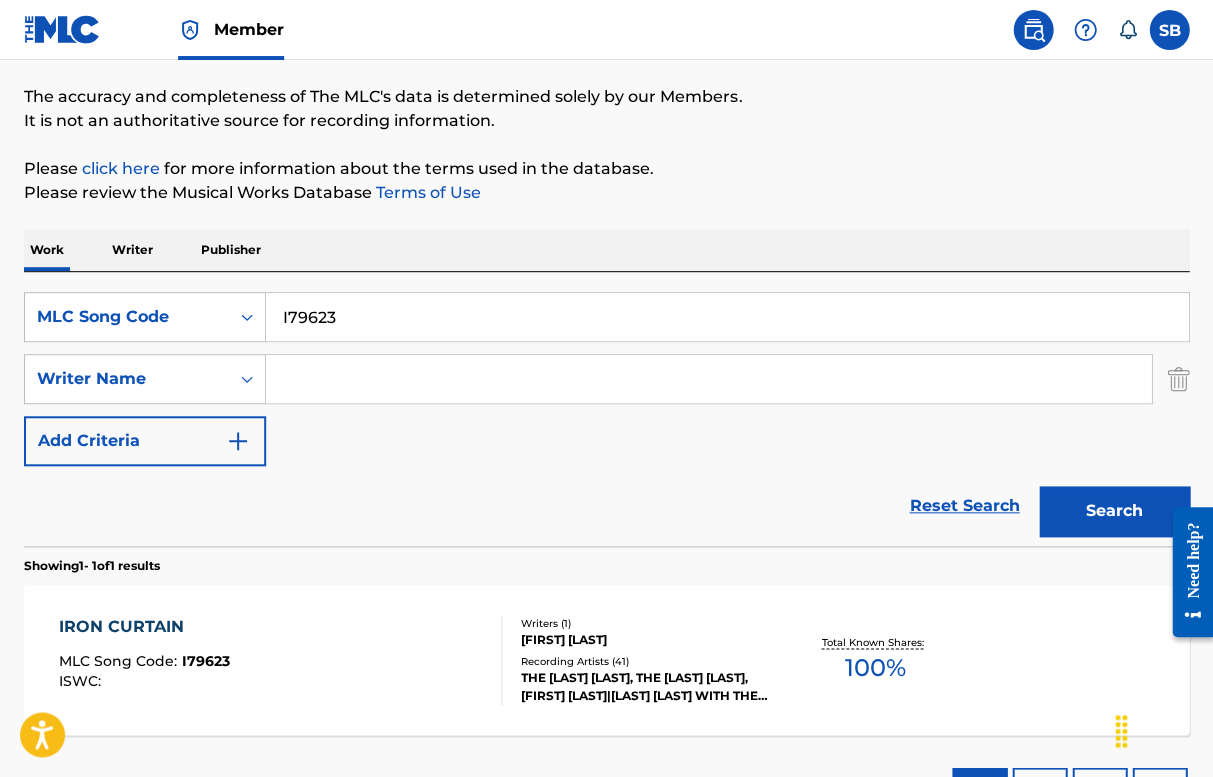 click on "I79623" at bounding box center (727, 317) 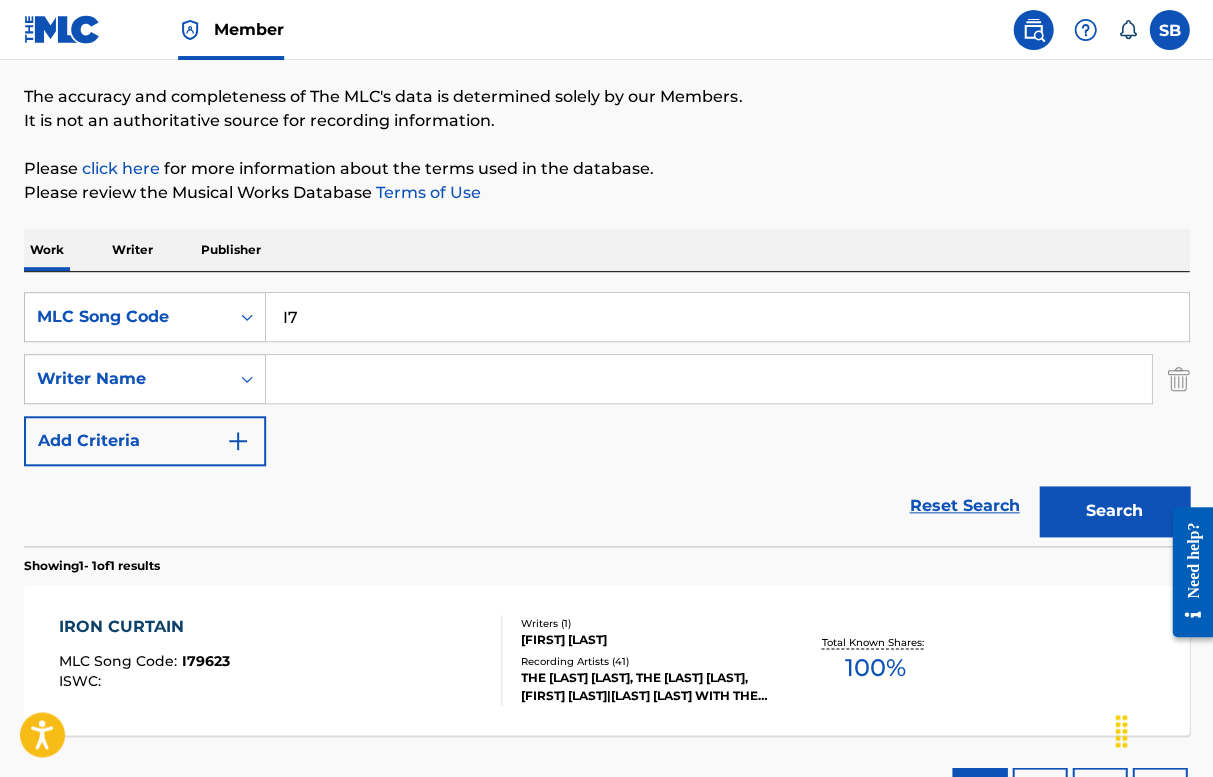 type on "I" 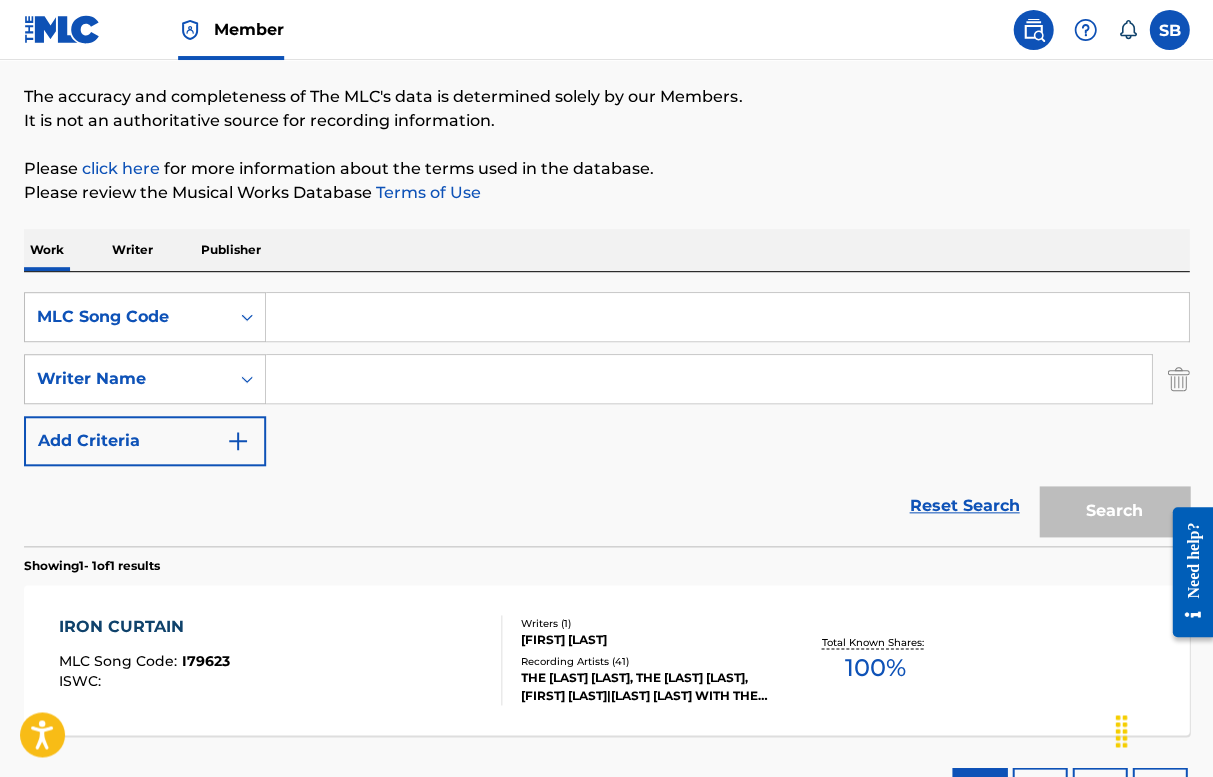 paste on "LV8NYT" 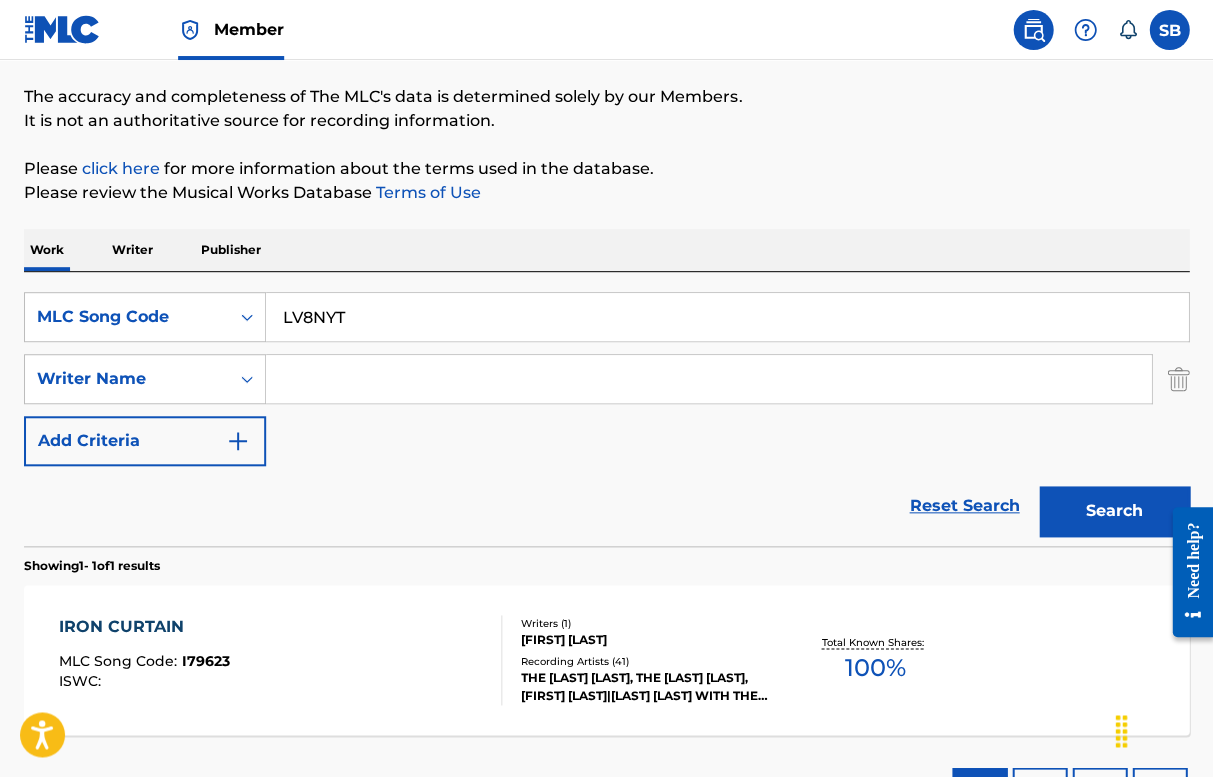 type on "LV8NYT" 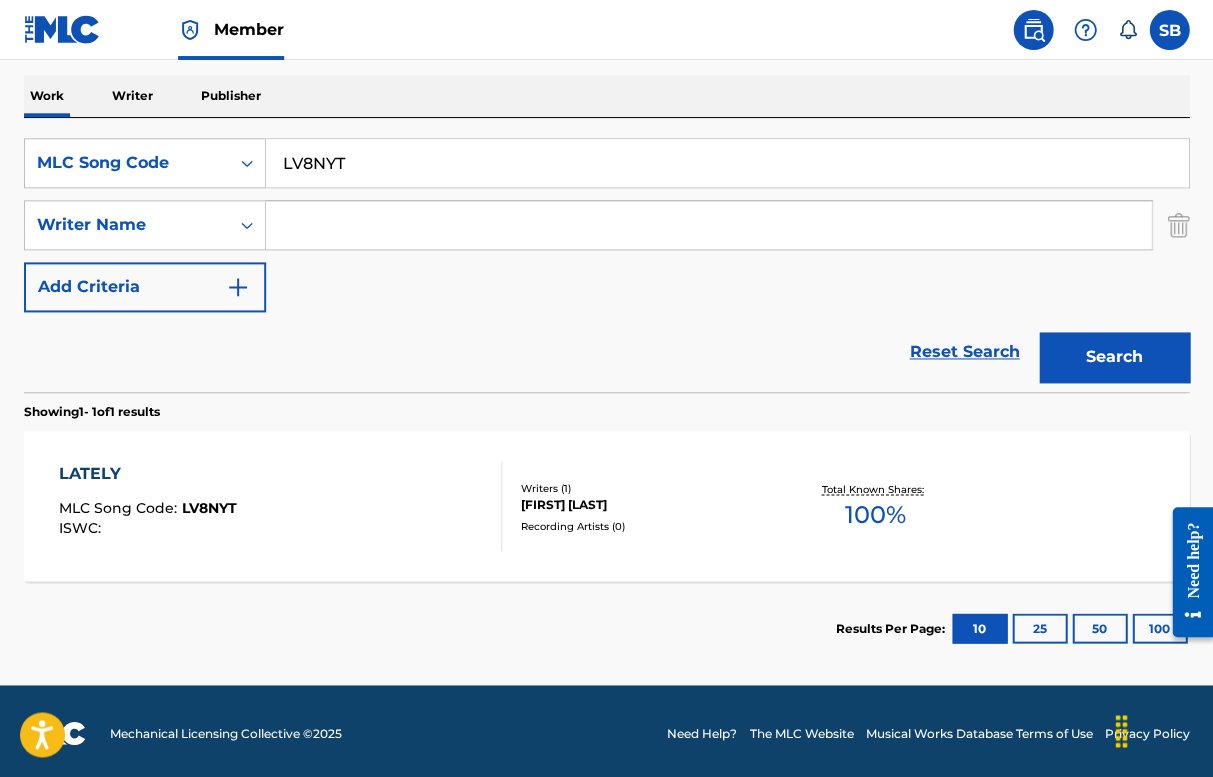 scroll, scrollTop: 306, scrollLeft: 0, axis: vertical 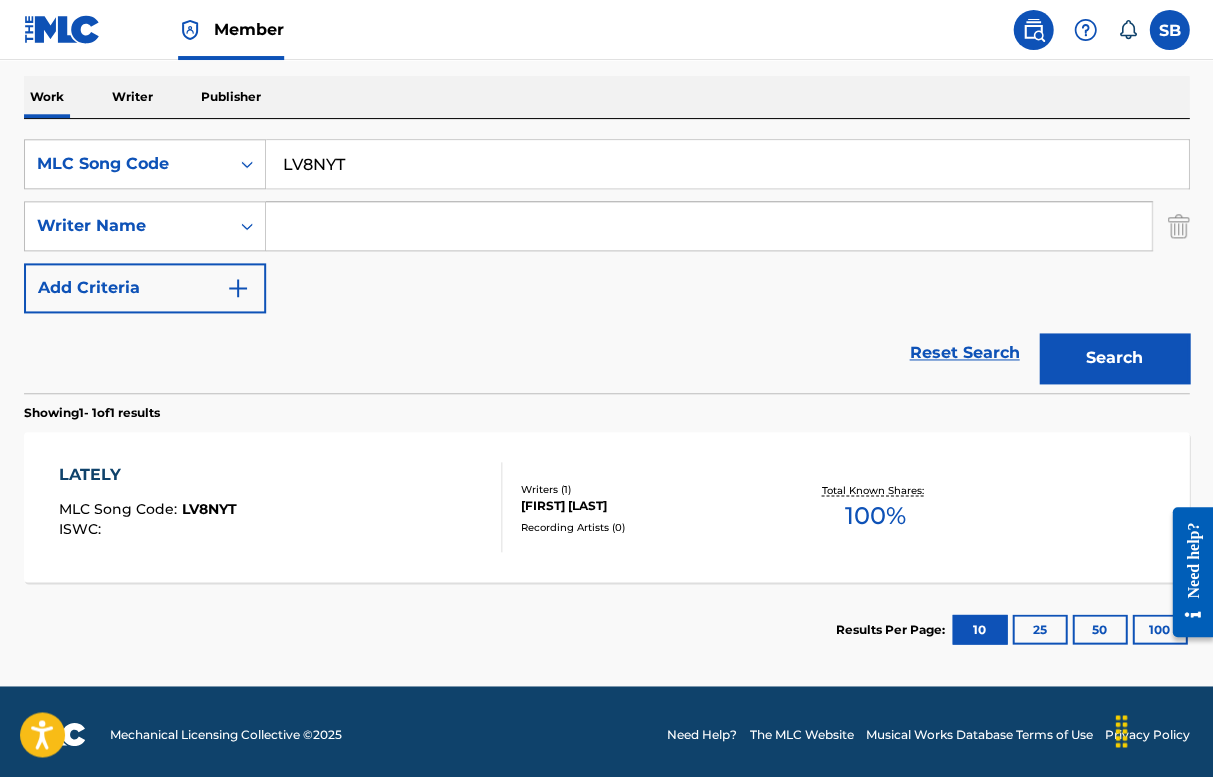 click on "LATELY" at bounding box center [148, 474] 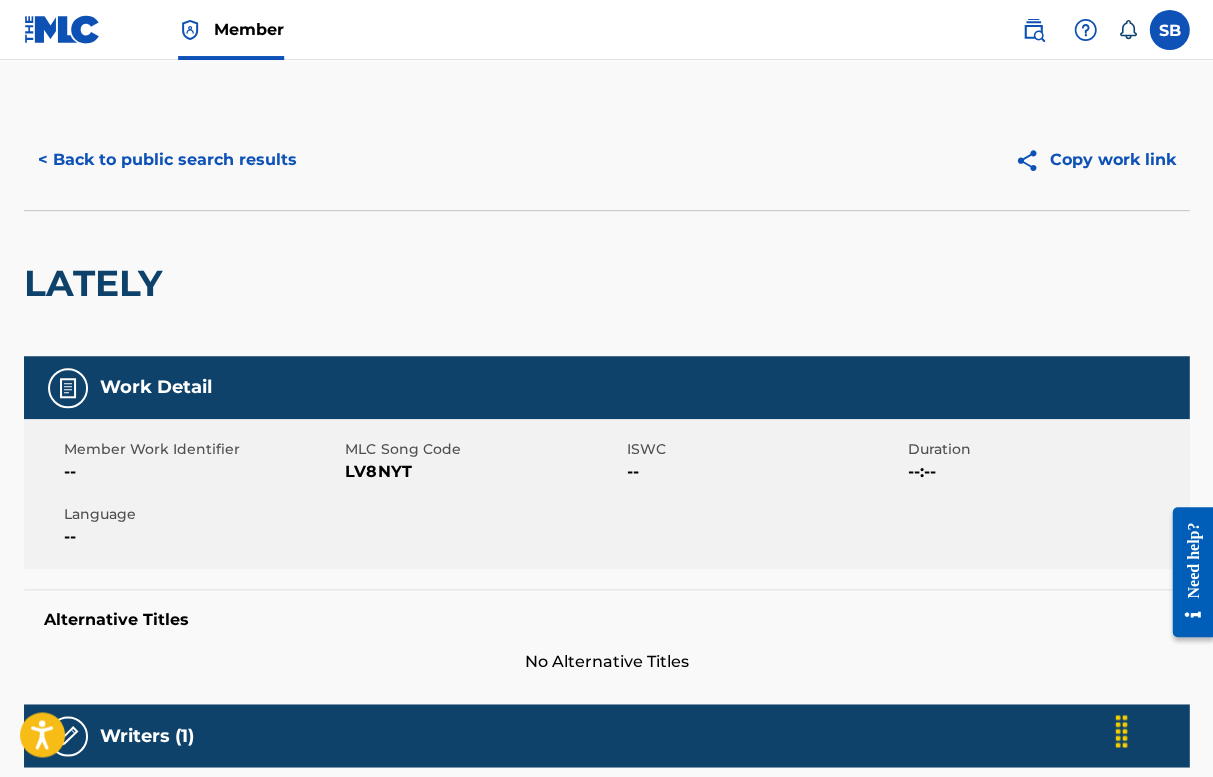 scroll, scrollTop: 0, scrollLeft: 0, axis: both 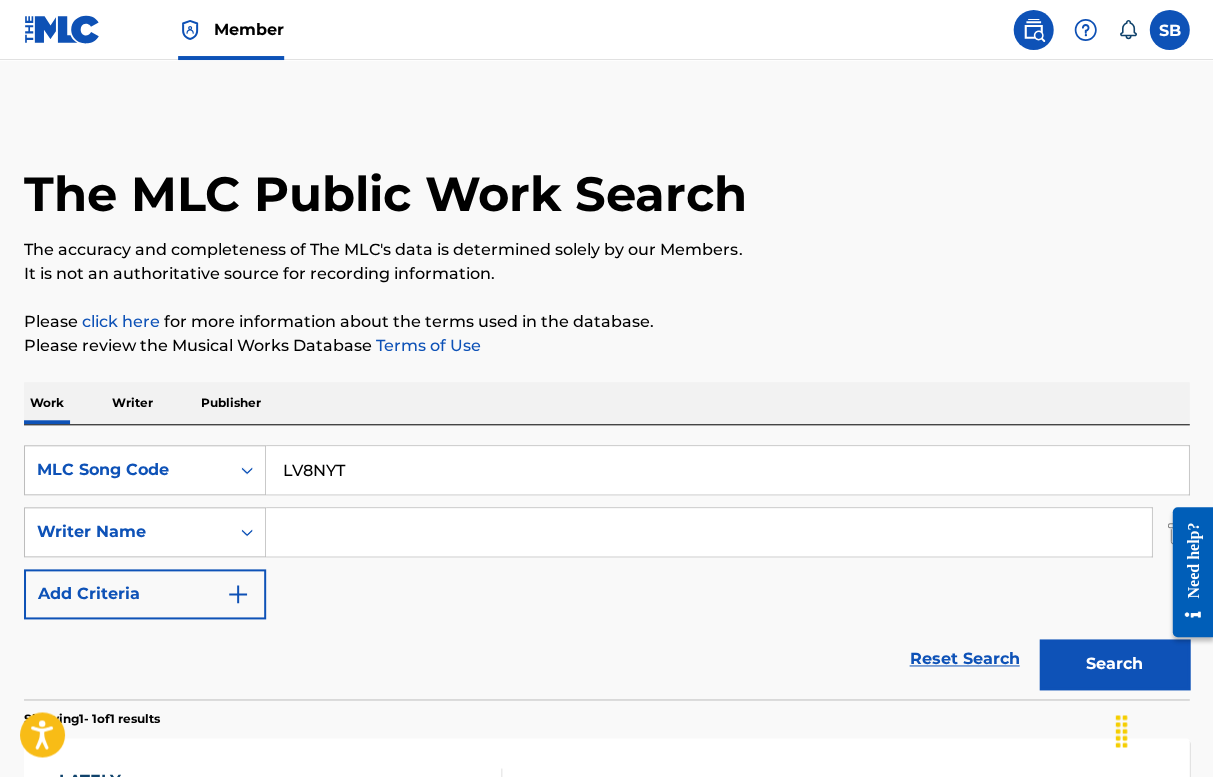 drag, startPoint x: 402, startPoint y: 469, endPoint x: 278, endPoint y: 453, distance: 125.028 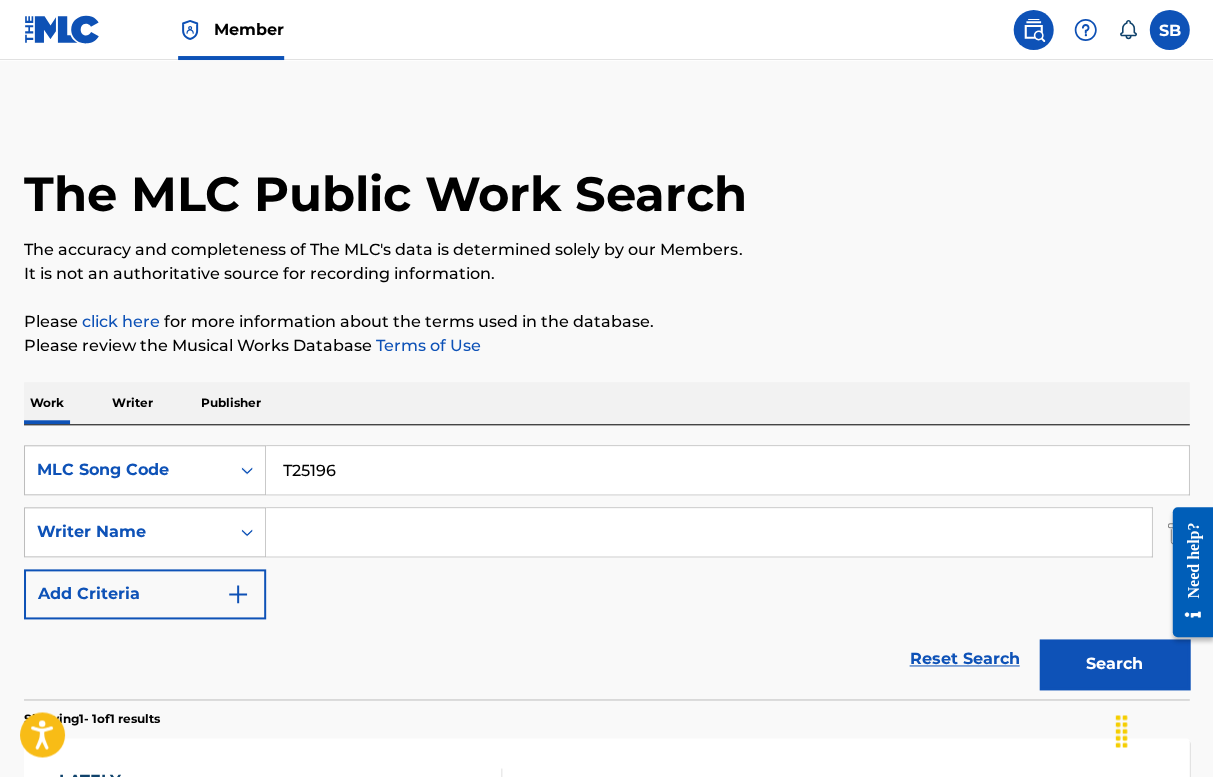 type on "T25196" 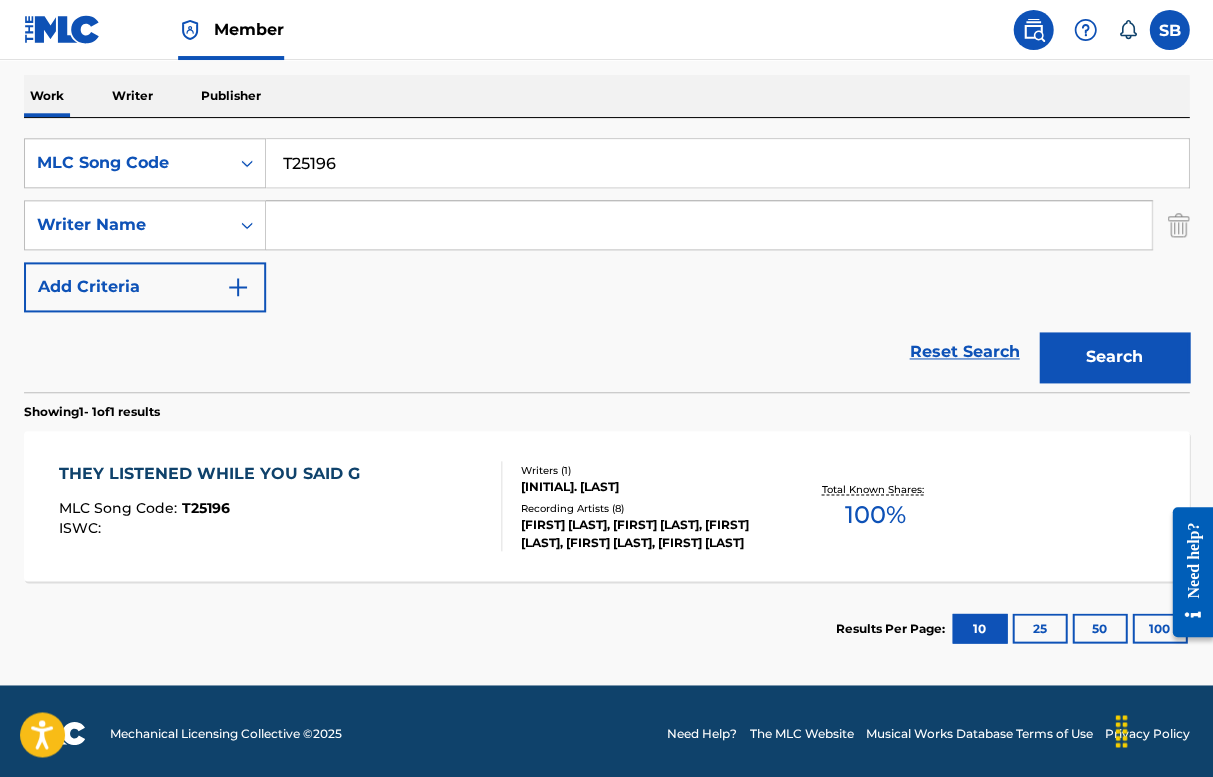 scroll, scrollTop: 306, scrollLeft: 0, axis: vertical 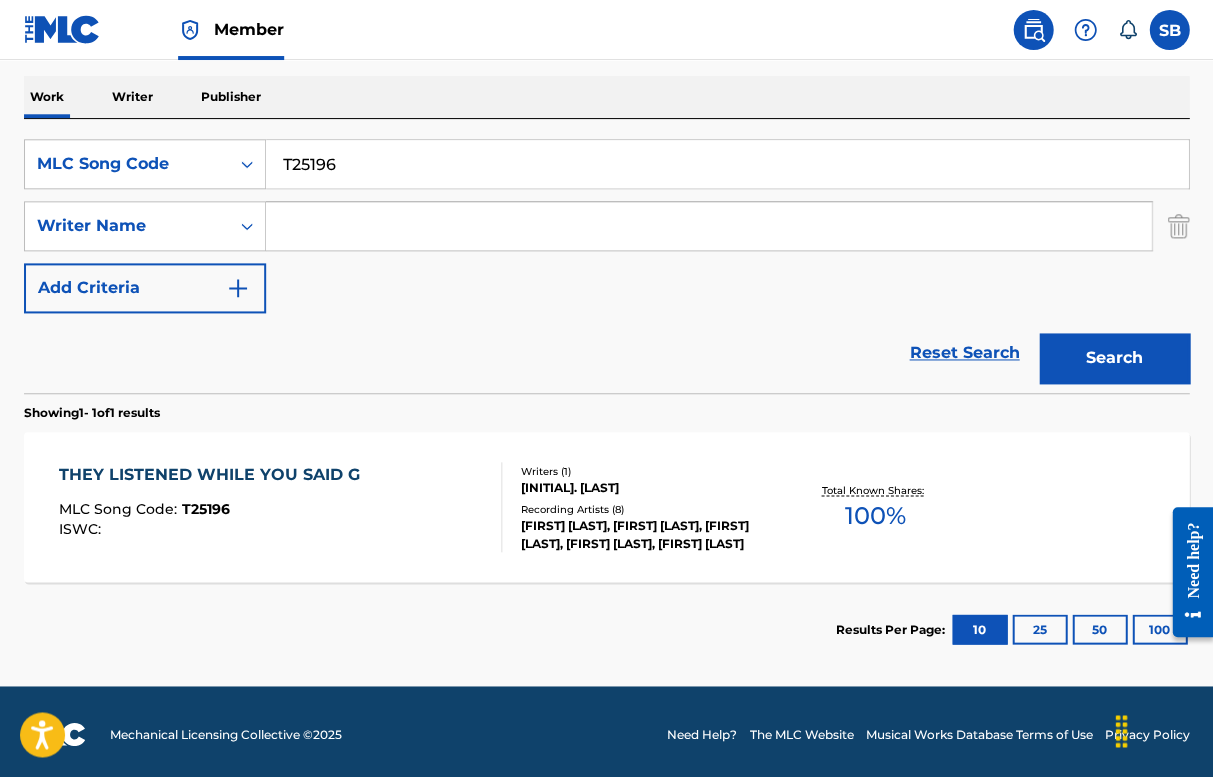 click on "THEY LISTENED WHILE YOU SAID G" at bounding box center (214, 474) 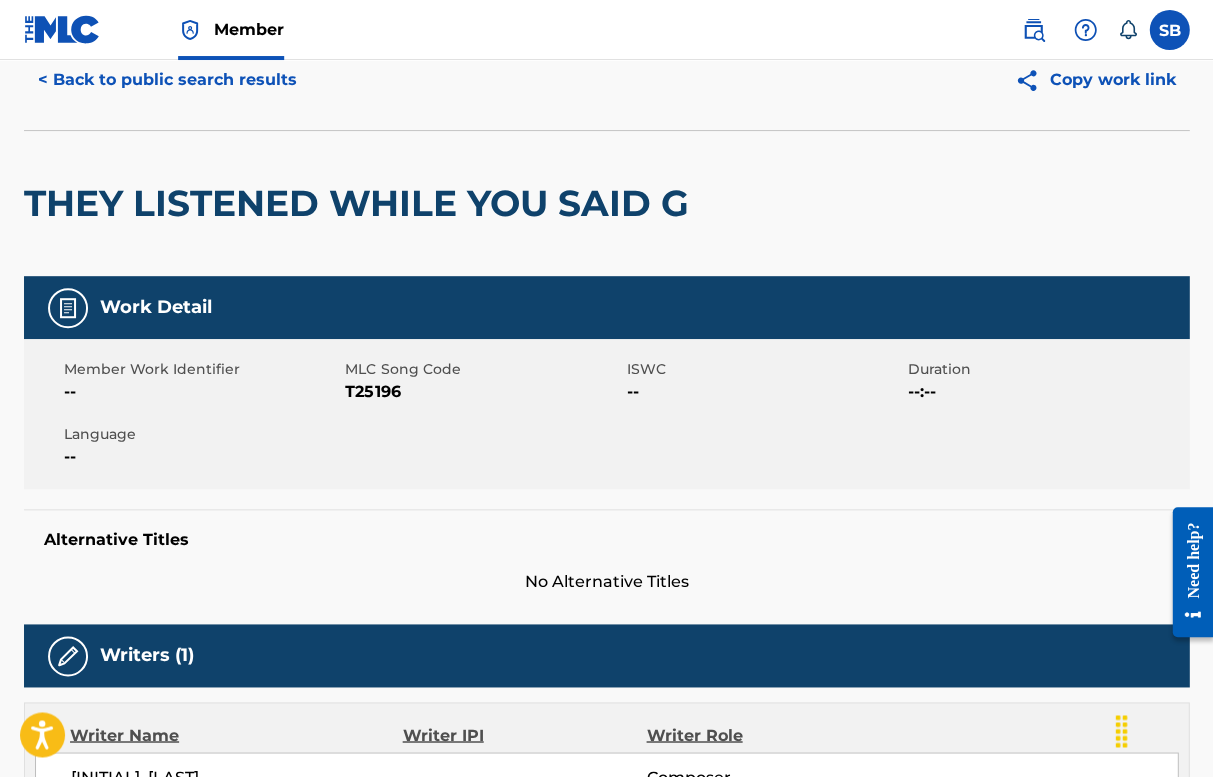scroll, scrollTop: 0, scrollLeft: 0, axis: both 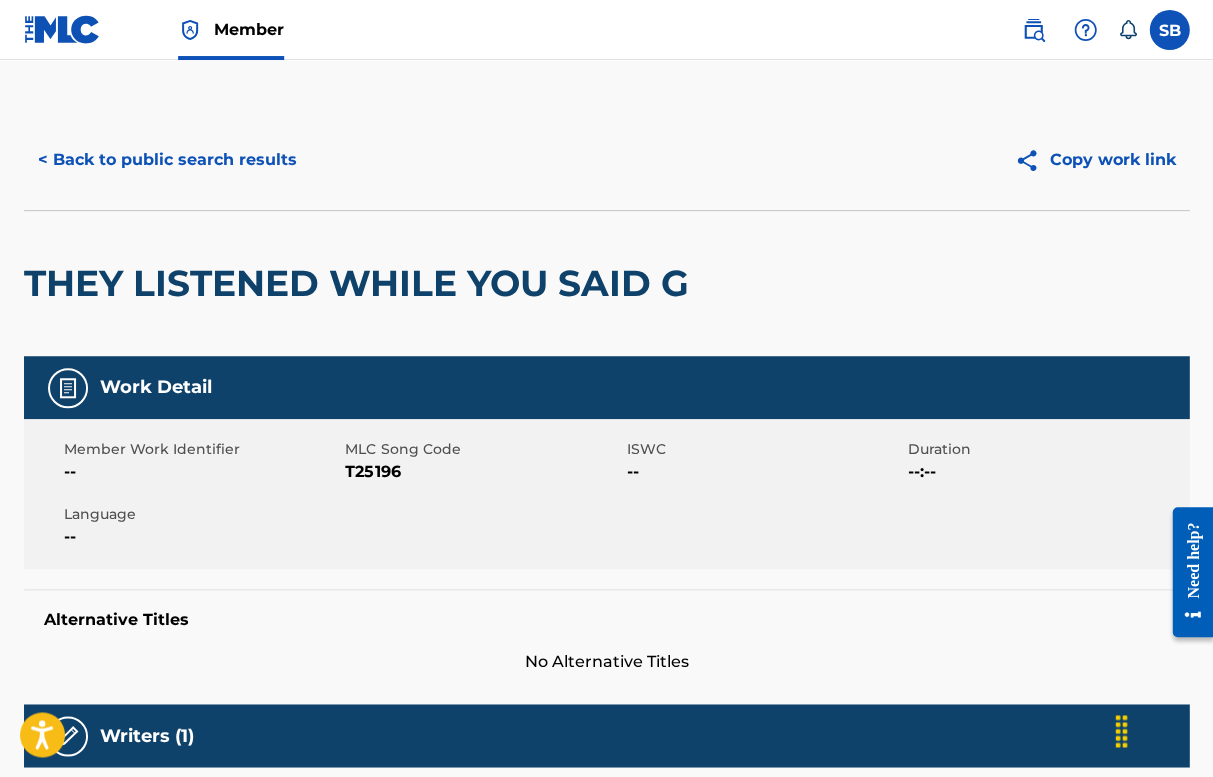 click on "< Back to public search results" at bounding box center (167, 160) 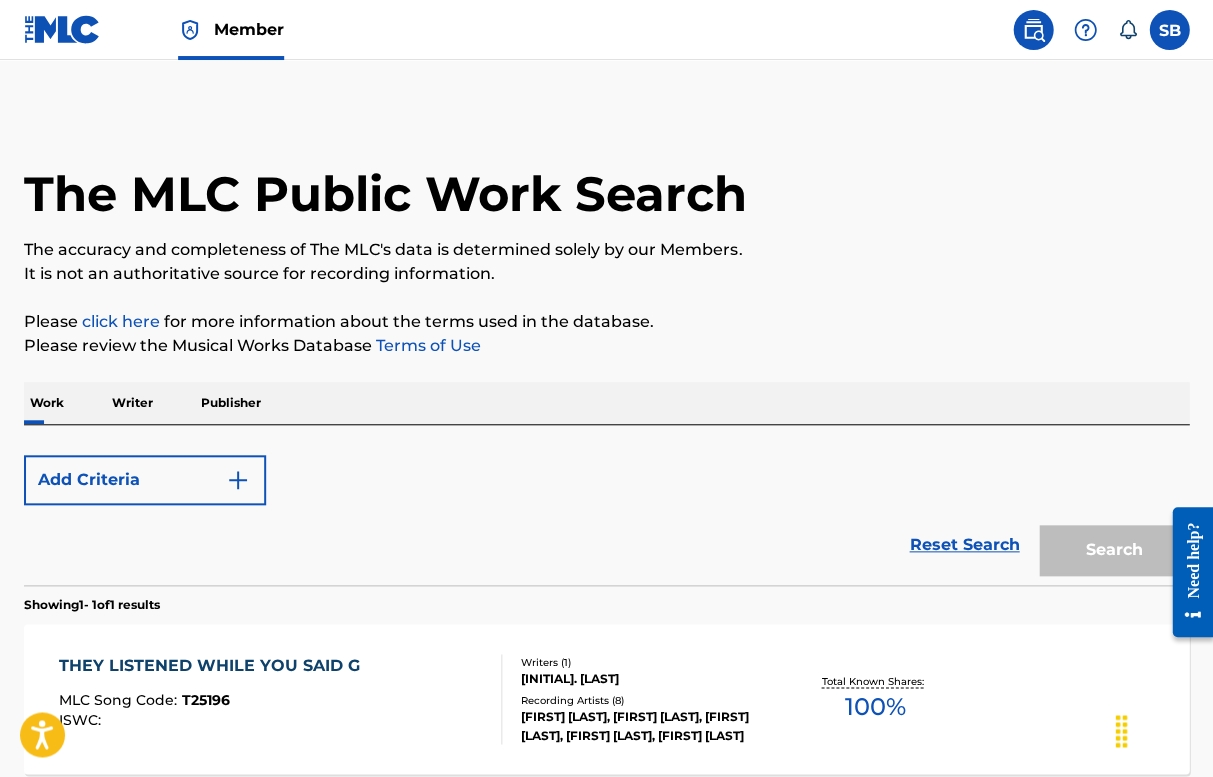 scroll, scrollTop: 193, scrollLeft: 0, axis: vertical 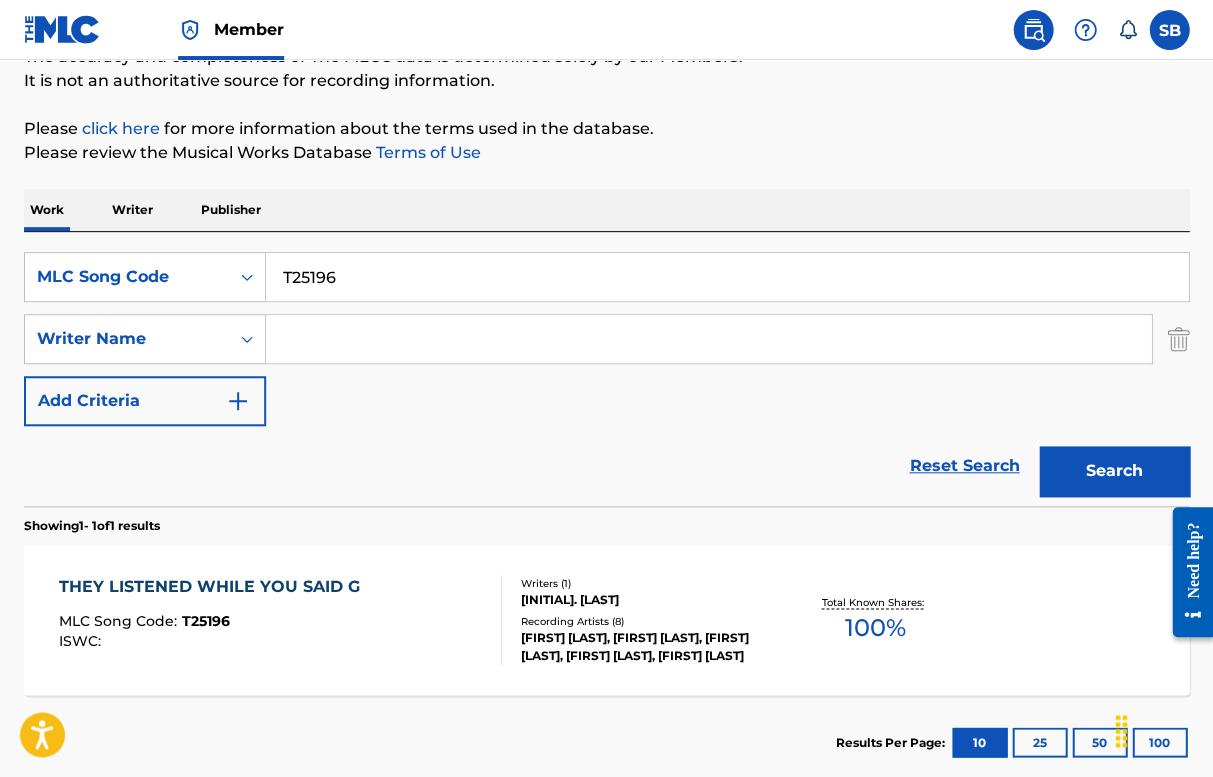 drag, startPoint x: 370, startPoint y: 273, endPoint x: 269, endPoint y: 265, distance: 101.31634 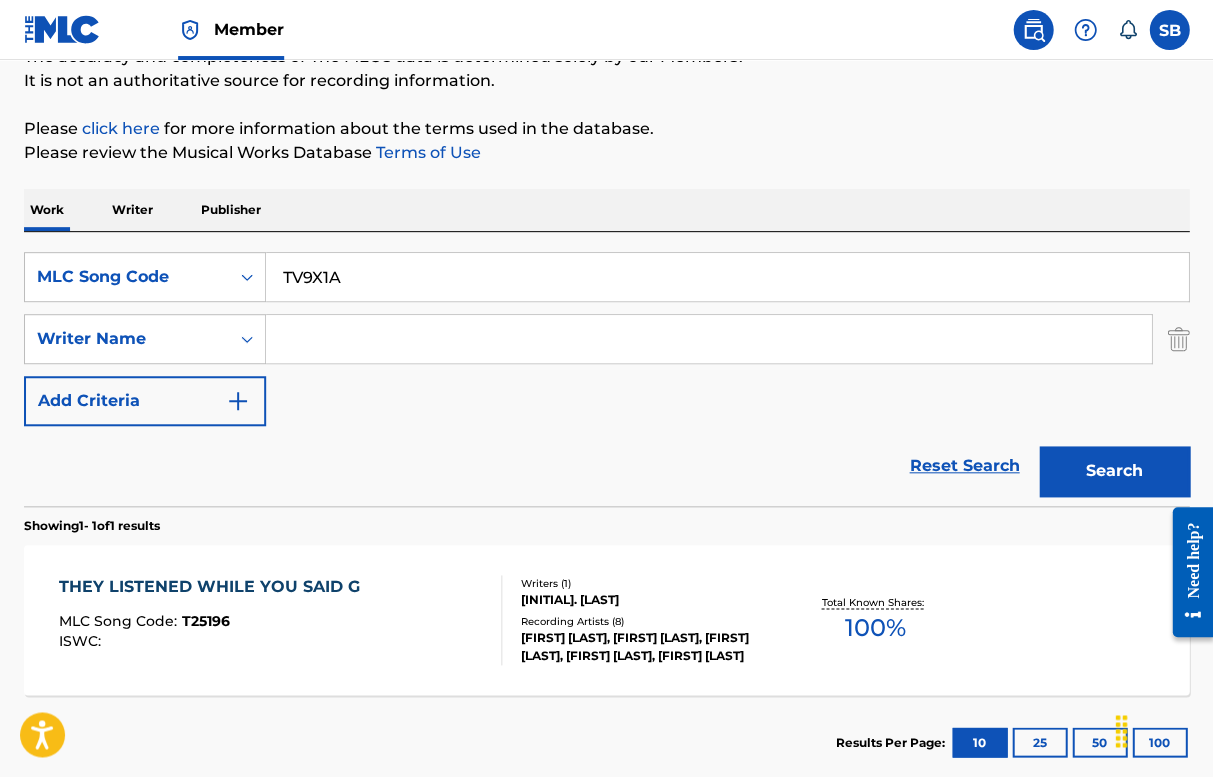 type on "TV9X1A" 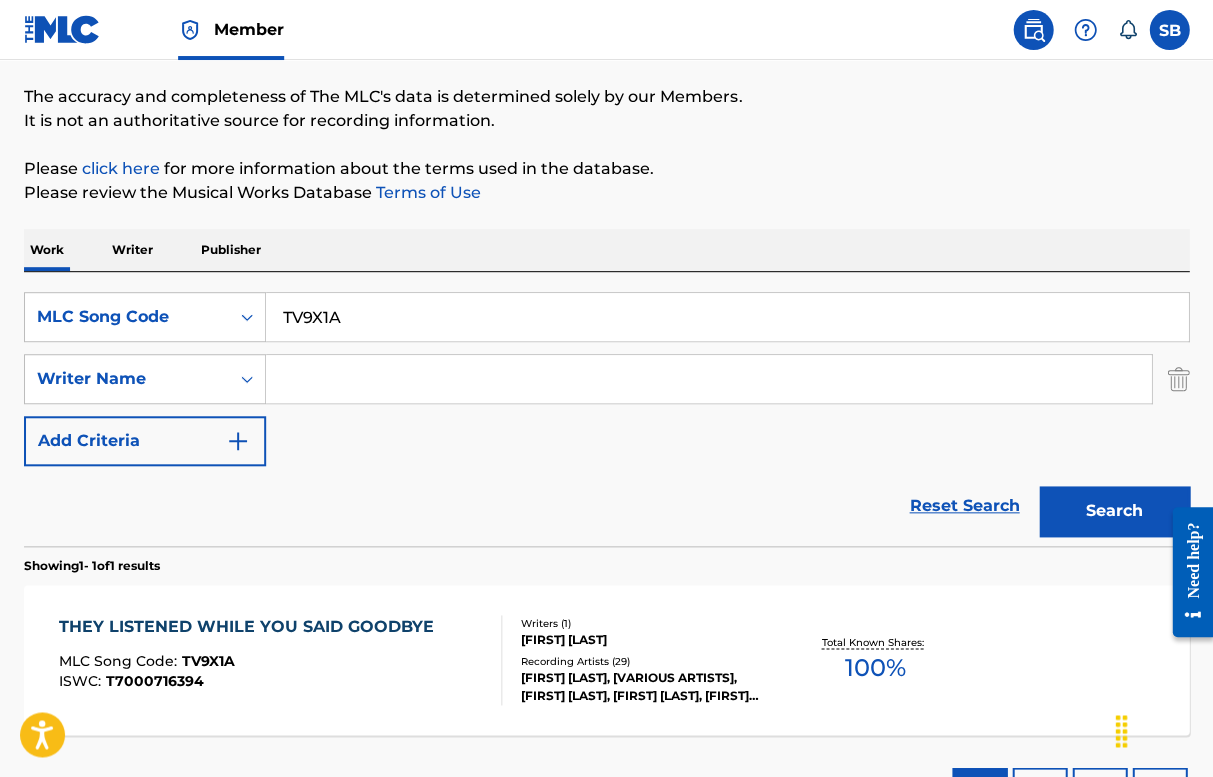 click on "THEY LISTENED WHILE YOU SAID GOODBYE" at bounding box center [251, 627] 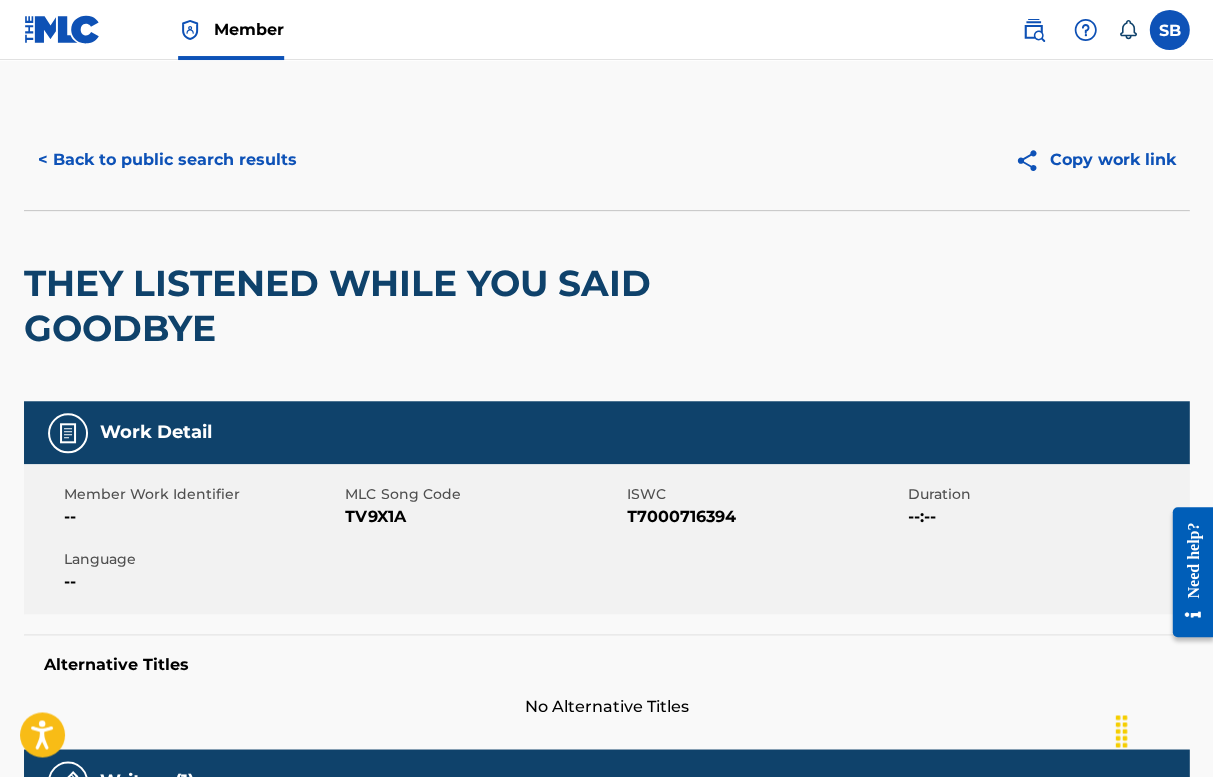 scroll, scrollTop: 0, scrollLeft: 0, axis: both 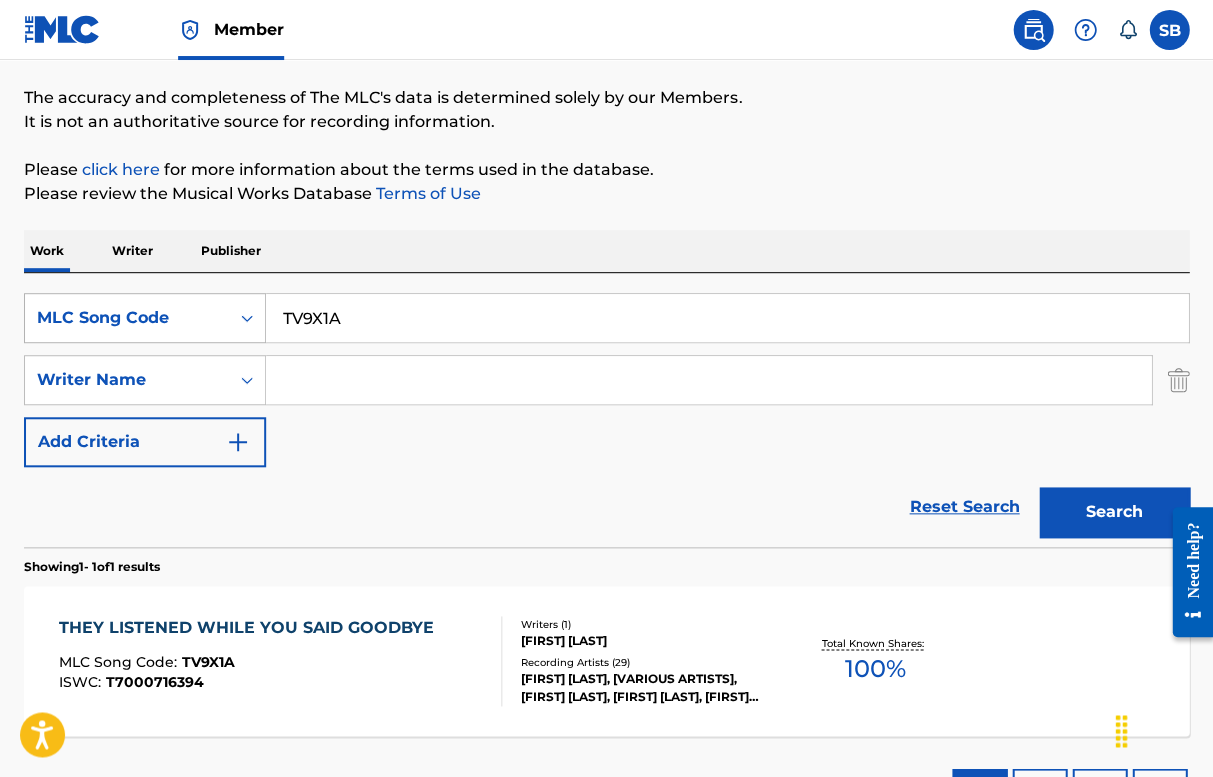 drag, startPoint x: 358, startPoint y: 319, endPoint x: 249, endPoint y: 299, distance: 110.81967 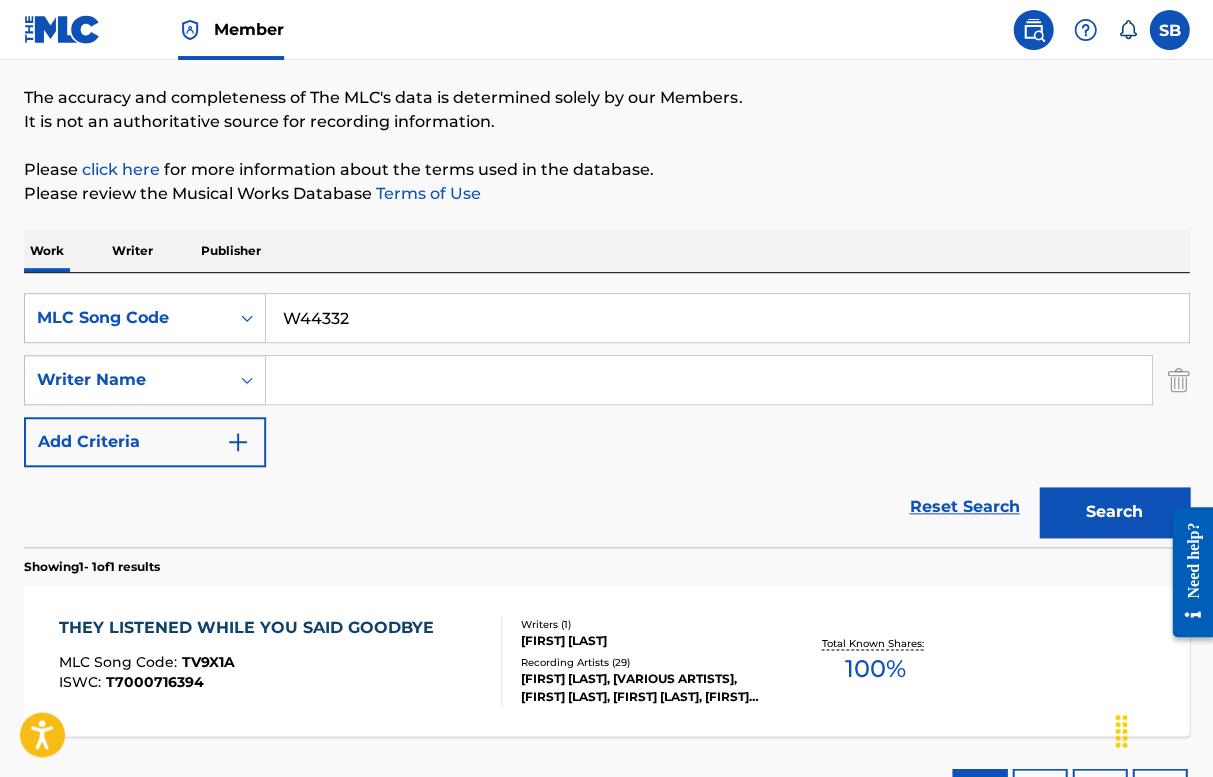 type on "W44332" 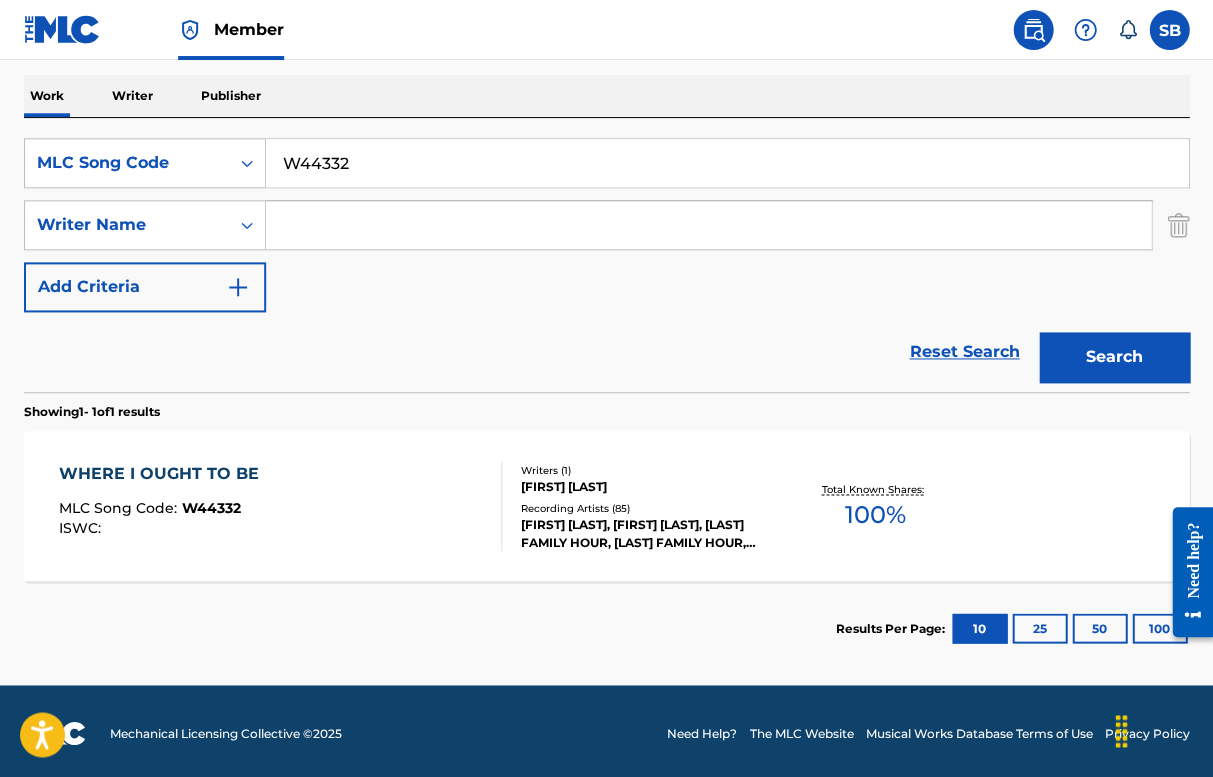 scroll, scrollTop: 306, scrollLeft: 0, axis: vertical 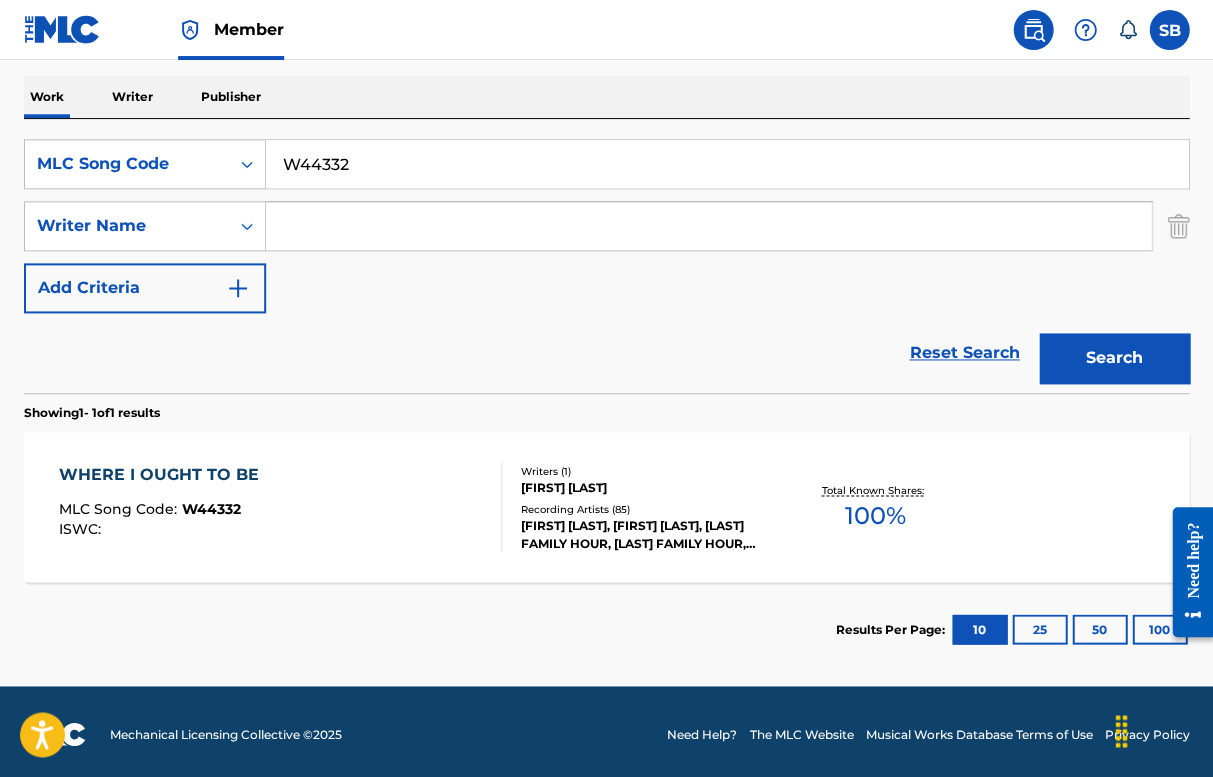 click on "WHERE I OUGHT TO BE" at bounding box center (164, 474) 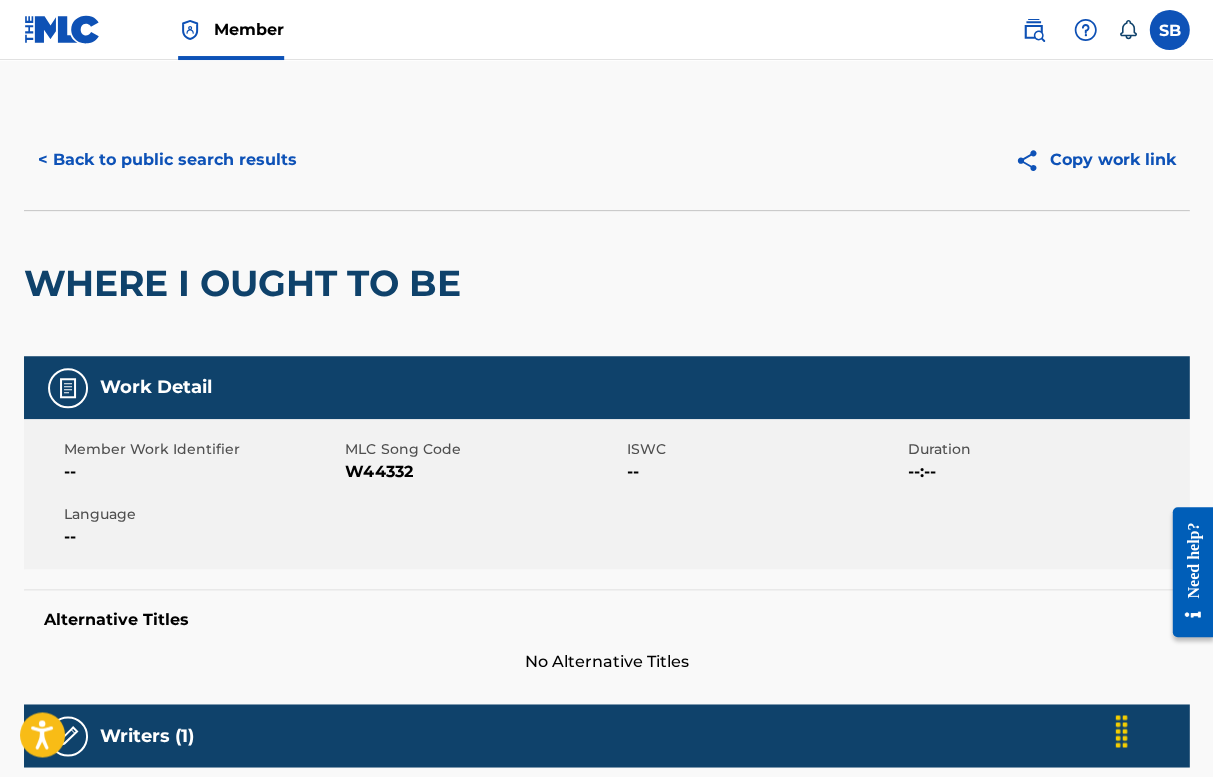 scroll, scrollTop: 0, scrollLeft: 0, axis: both 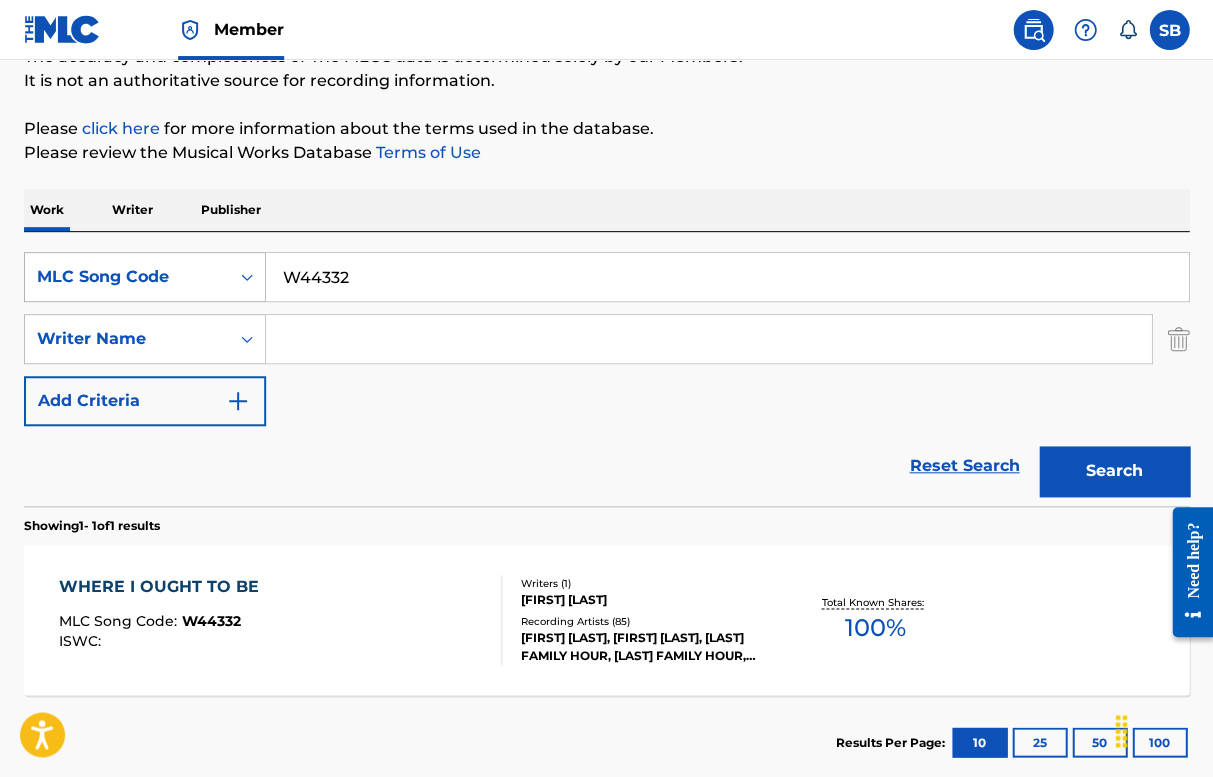 drag, startPoint x: 377, startPoint y: 280, endPoint x: 237, endPoint y: 259, distance: 141.56624 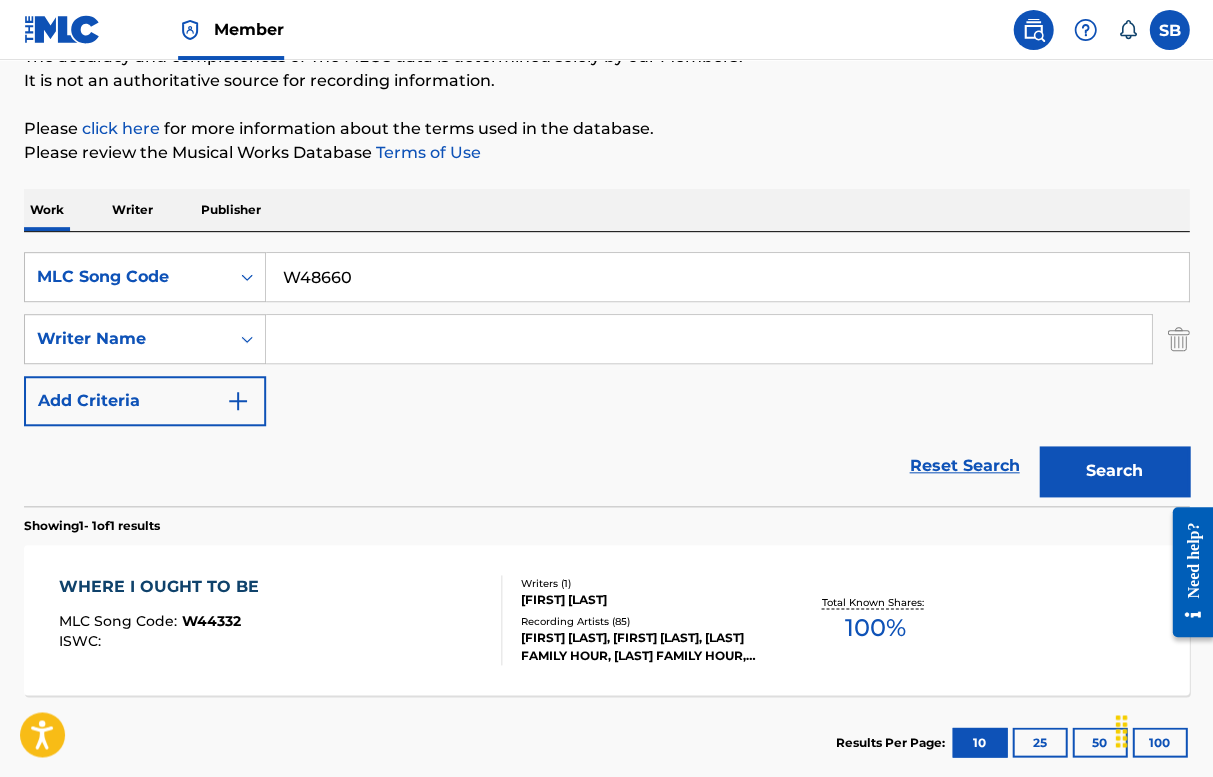 type on "W48660" 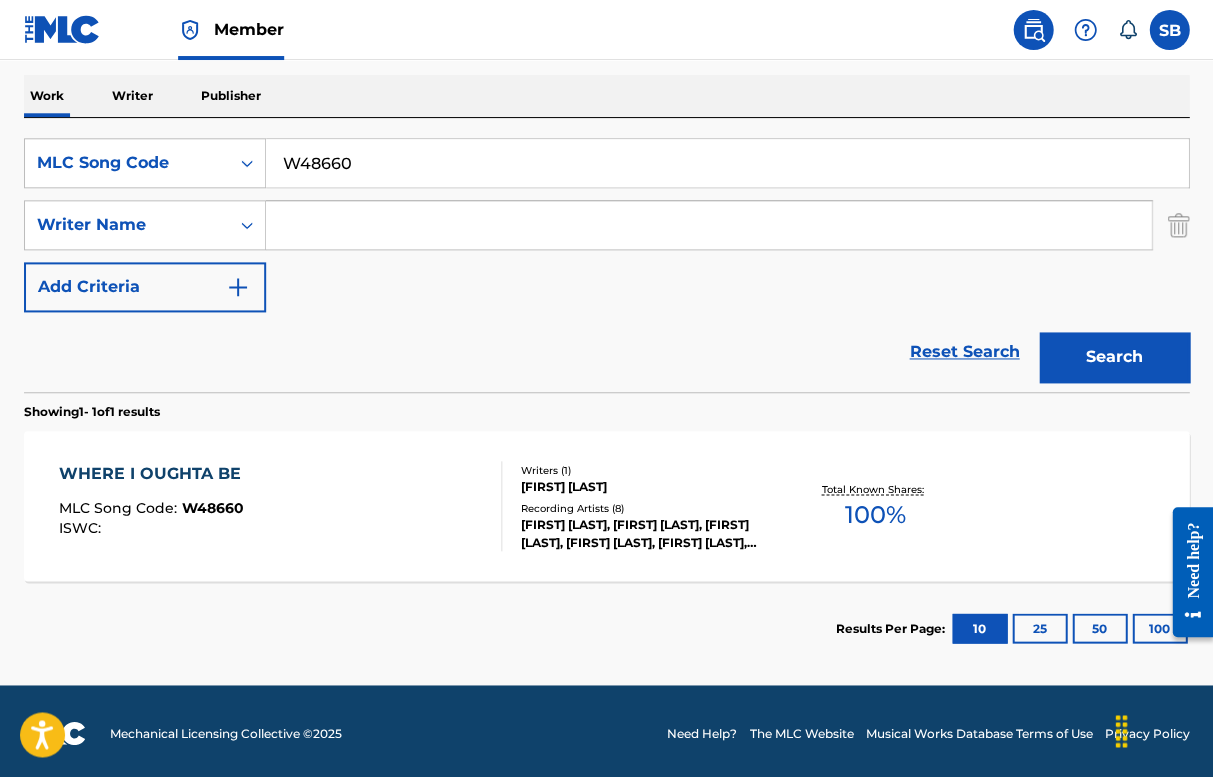 scroll, scrollTop: 306, scrollLeft: 0, axis: vertical 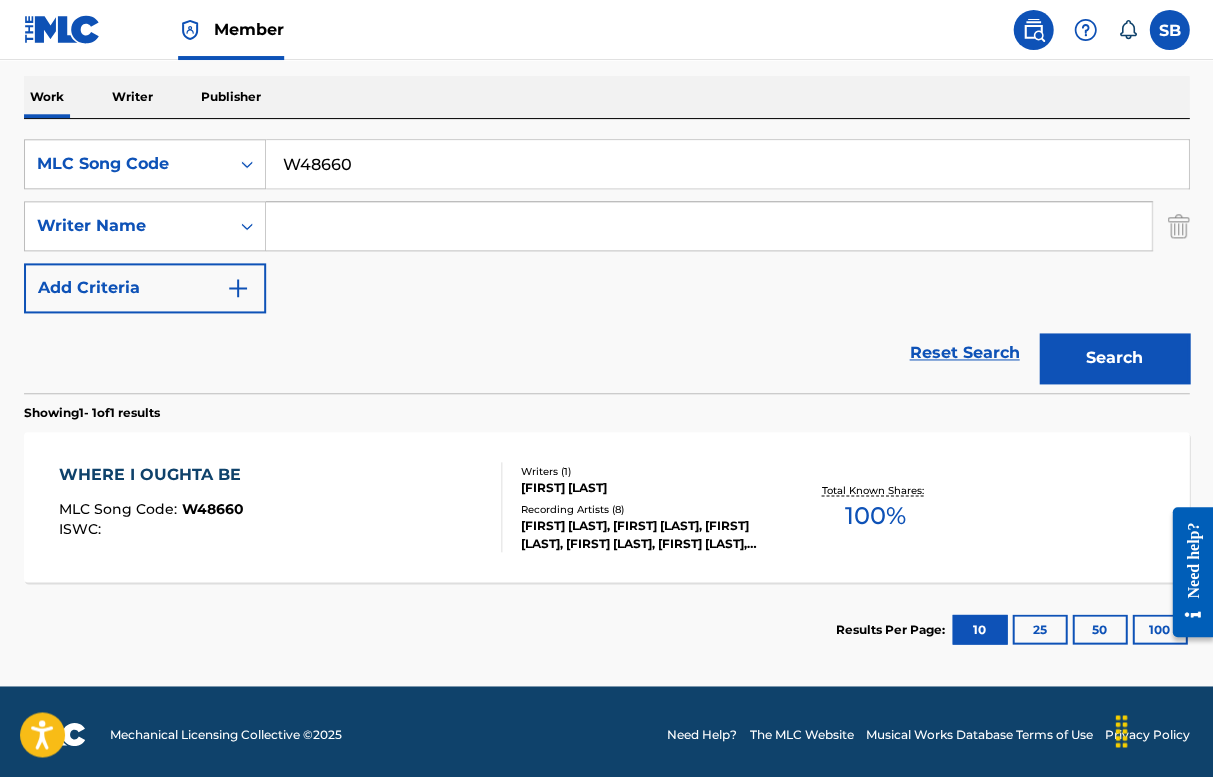 click on "WHERE I OUGHTA BE" at bounding box center (155, 474) 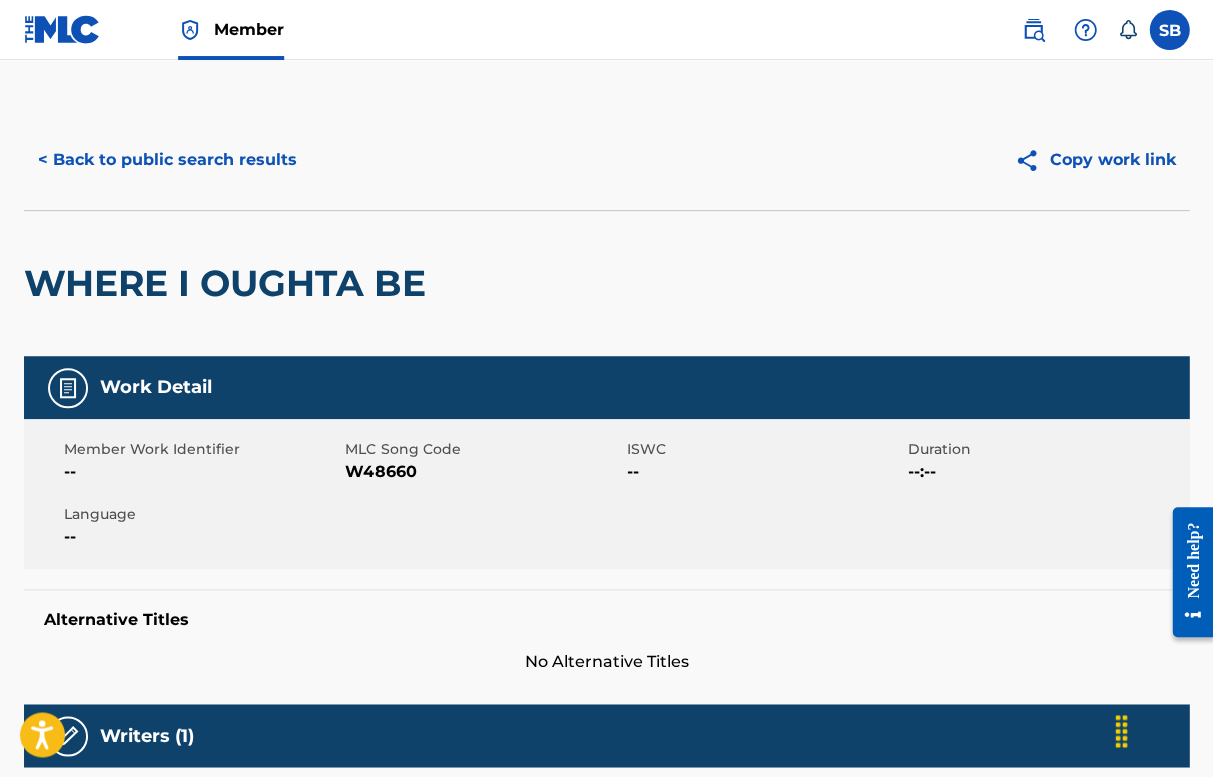 scroll, scrollTop: 0, scrollLeft: 0, axis: both 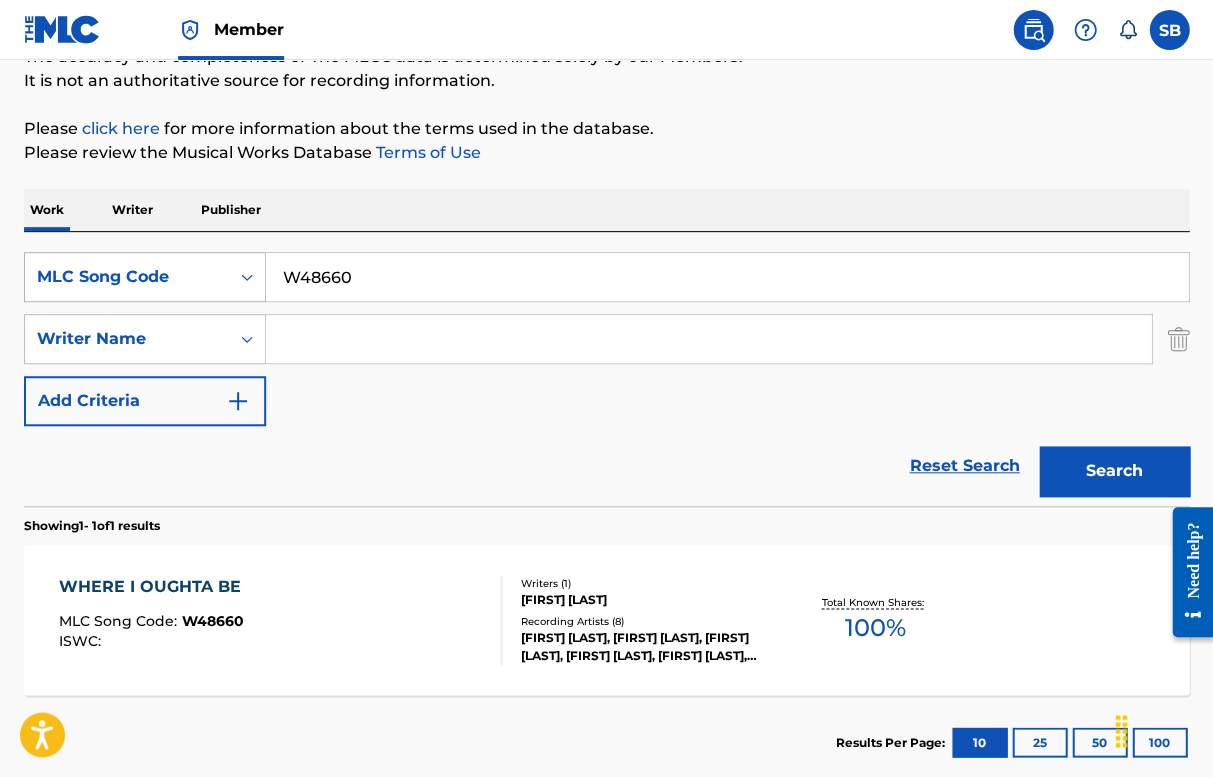 drag, startPoint x: 386, startPoint y: 279, endPoint x: 230, endPoint y: 260, distance: 157.15279 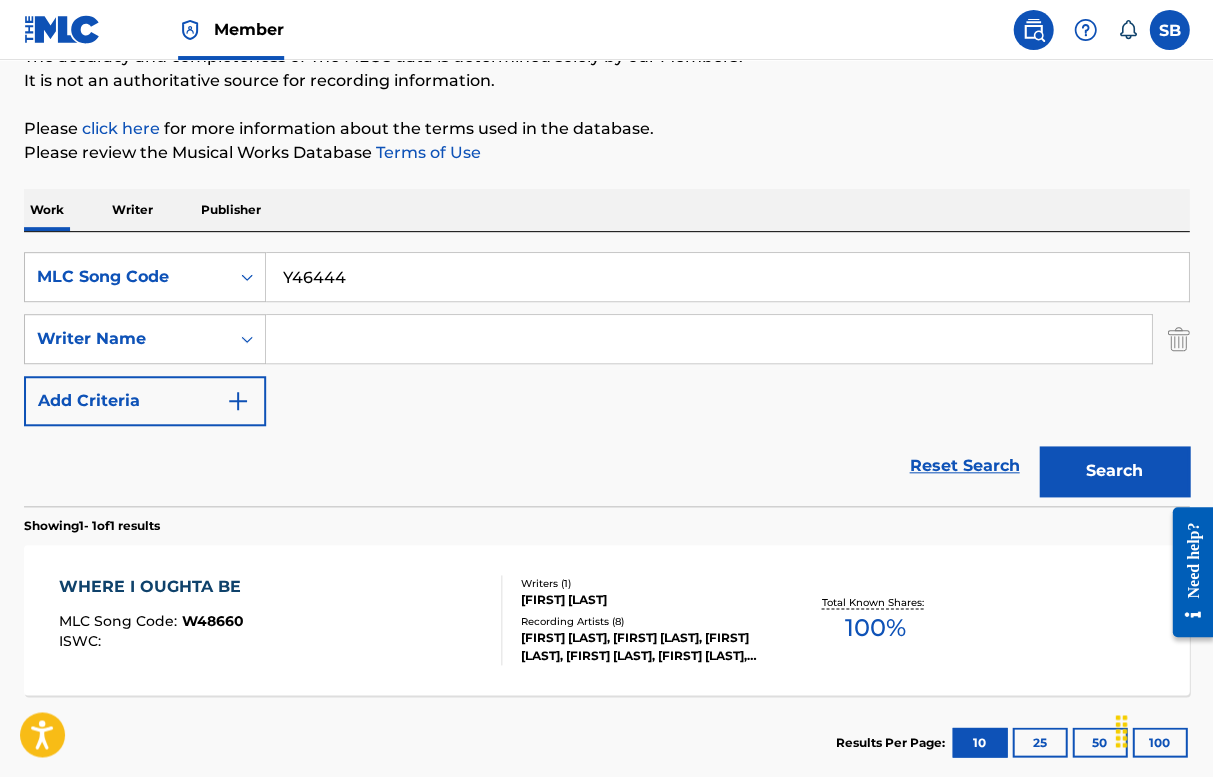 type on "Y46444" 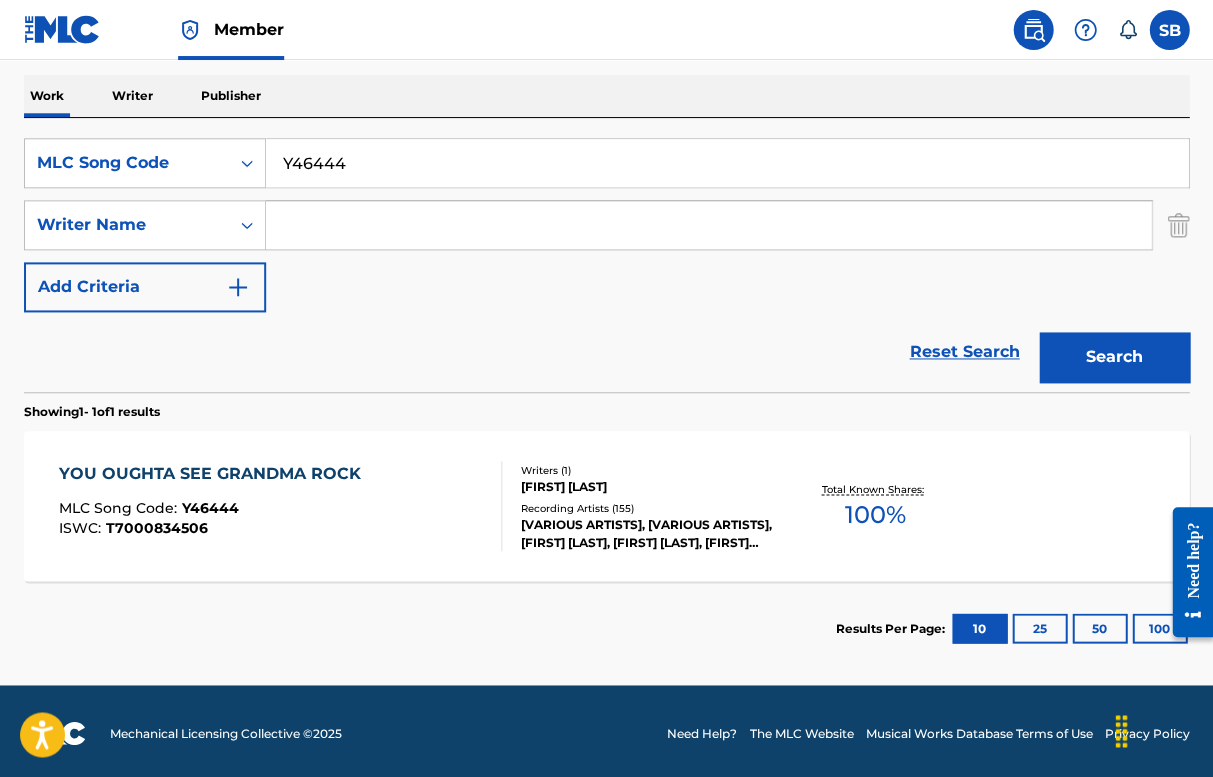 scroll, scrollTop: 306, scrollLeft: 0, axis: vertical 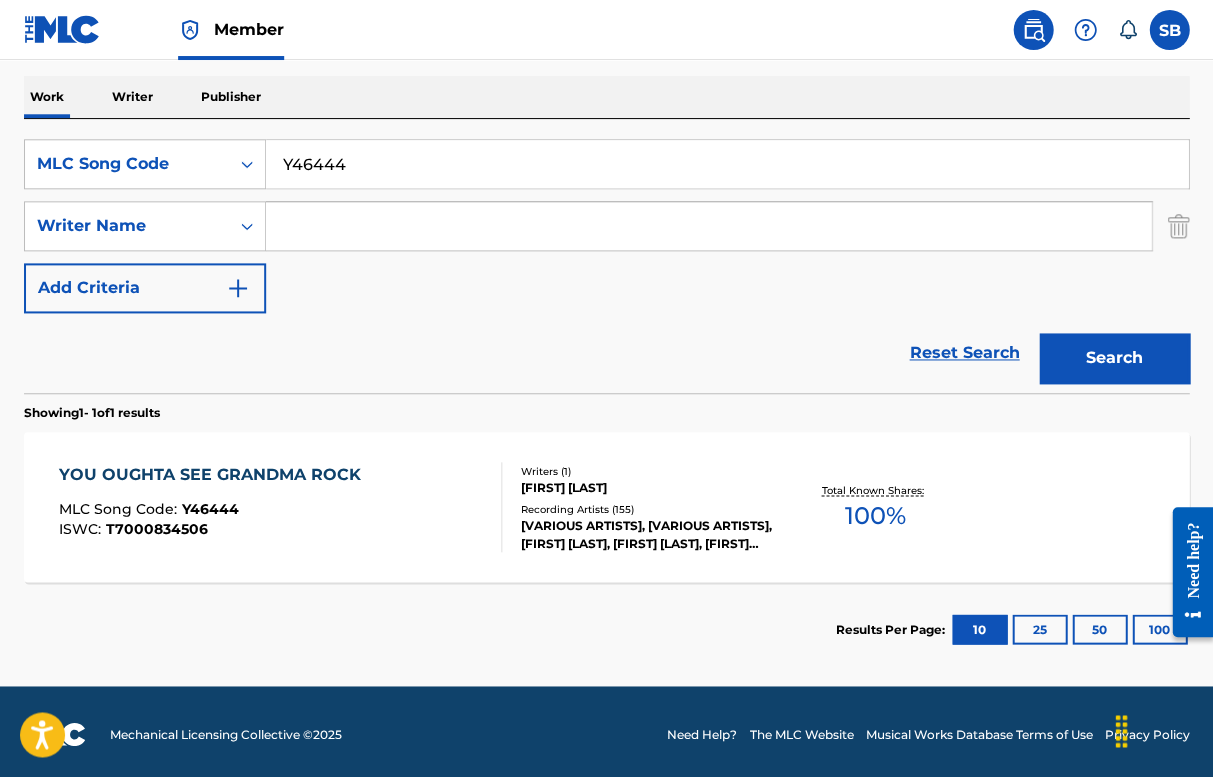 click on "YOU OUGHTA SEE GRANDMA ROCK" at bounding box center [215, 474] 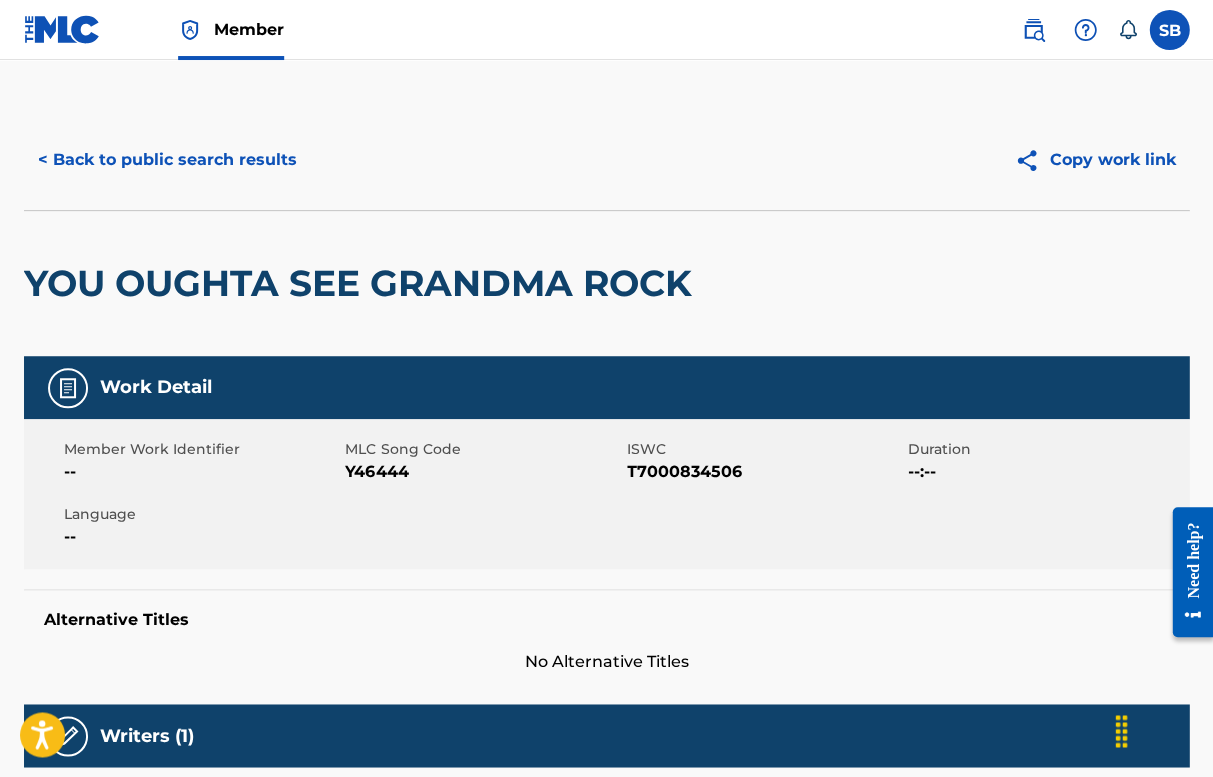 scroll, scrollTop: 0, scrollLeft: 0, axis: both 